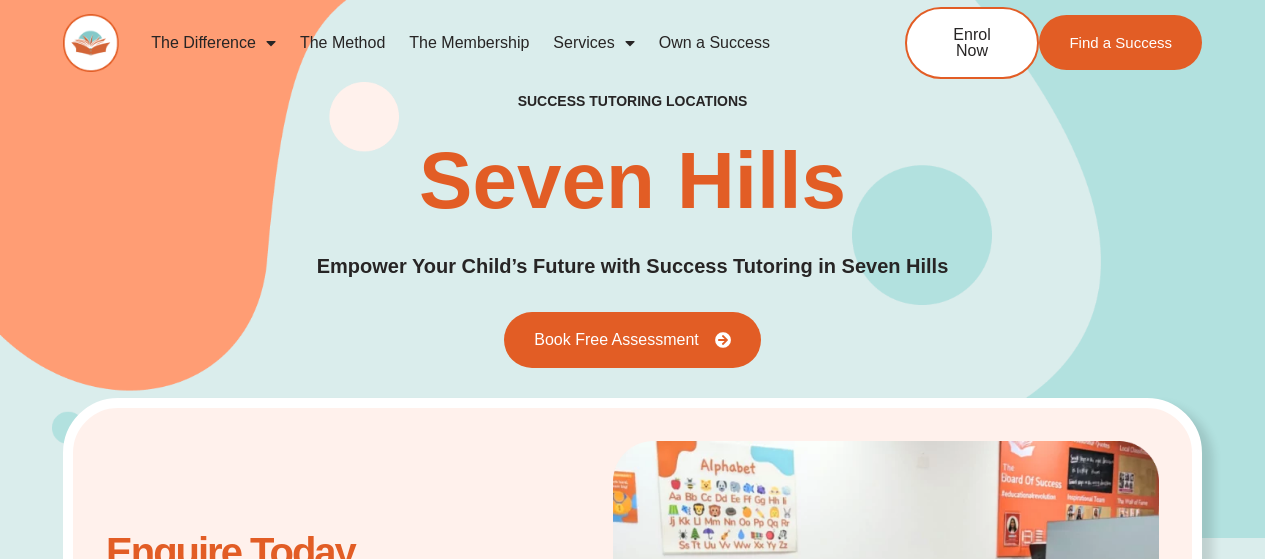scroll, scrollTop: 0, scrollLeft: 0, axis: both 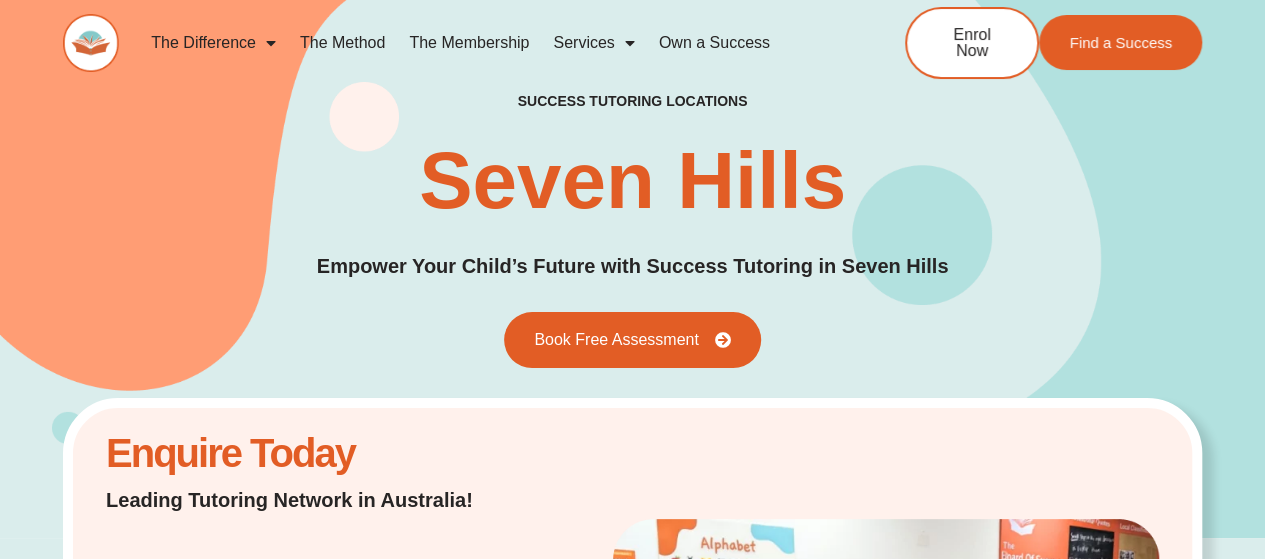 click on "Seven Hills Tutoring – Success Tutoring
Seven Hills
Empower Your Child’s Future with Success Tutoring in Seven Hills
Book Free Assessment" at bounding box center (632, 230) 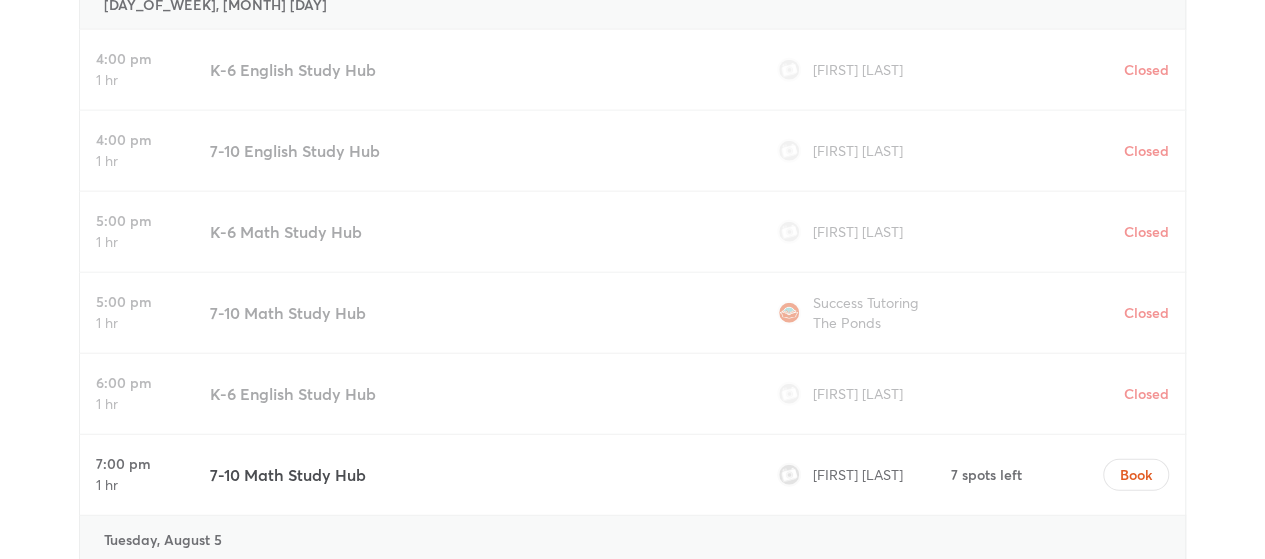 scroll, scrollTop: 6332, scrollLeft: 0, axis: vertical 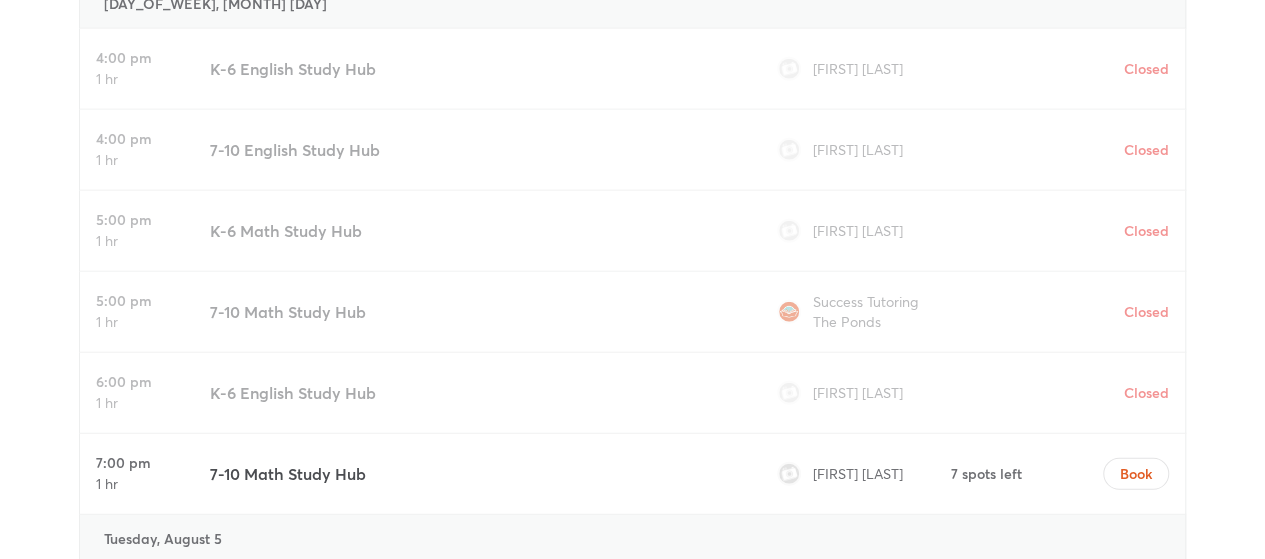 click on "K-6 Math Study Hub" at bounding box center (286, 231) 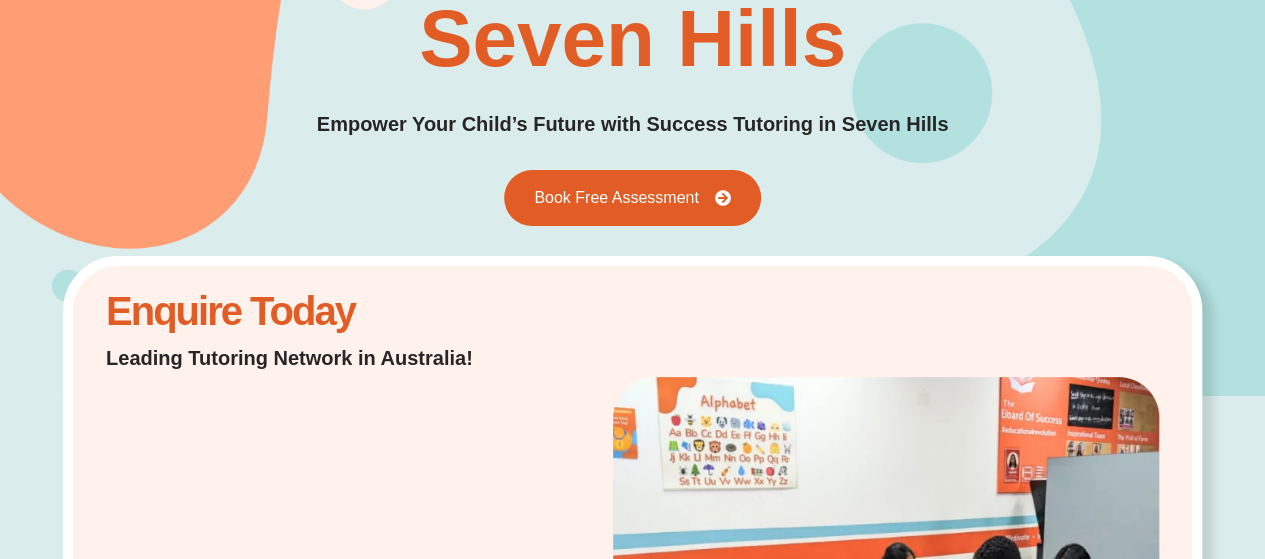 scroll, scrollTop: 0, scrollLeft: 0, axis: both 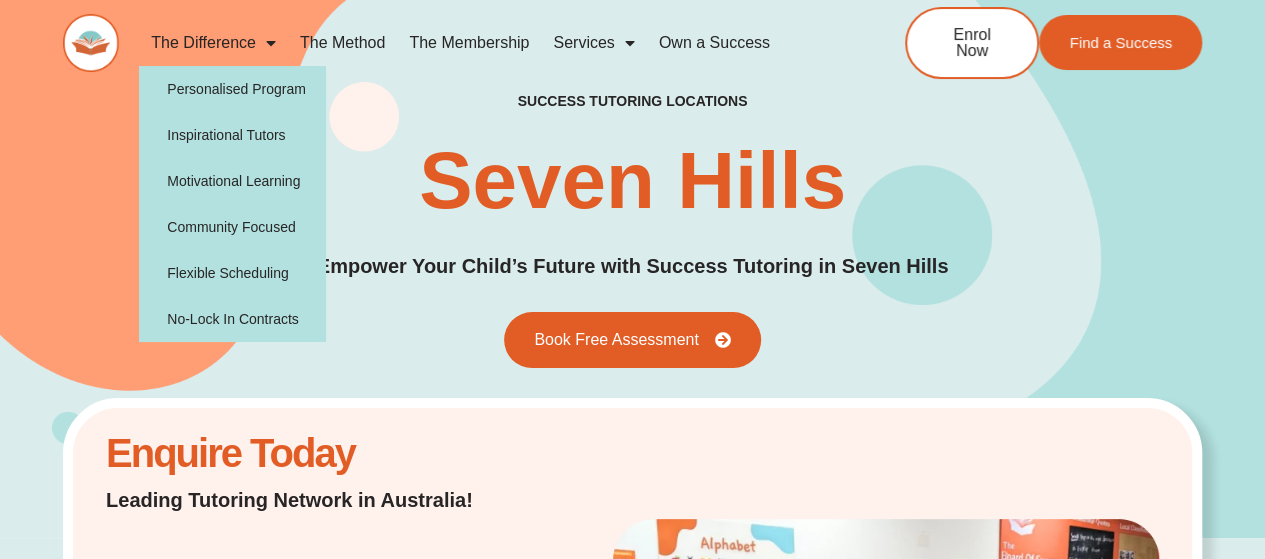 click 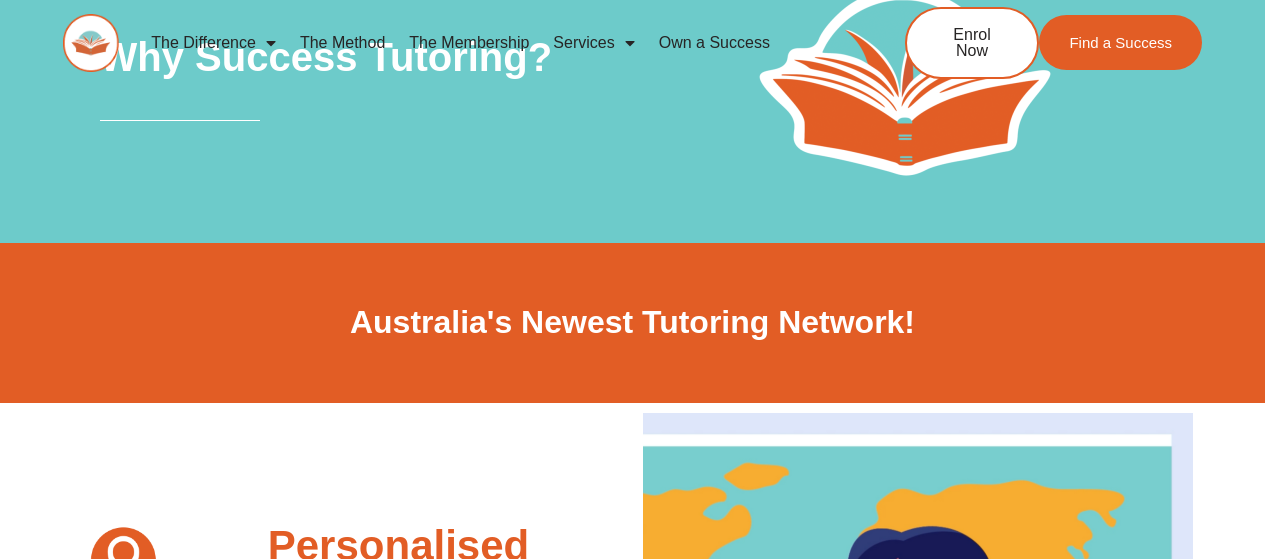 scroll, scrollTop: 0, scrollLeft: 0, axis: both 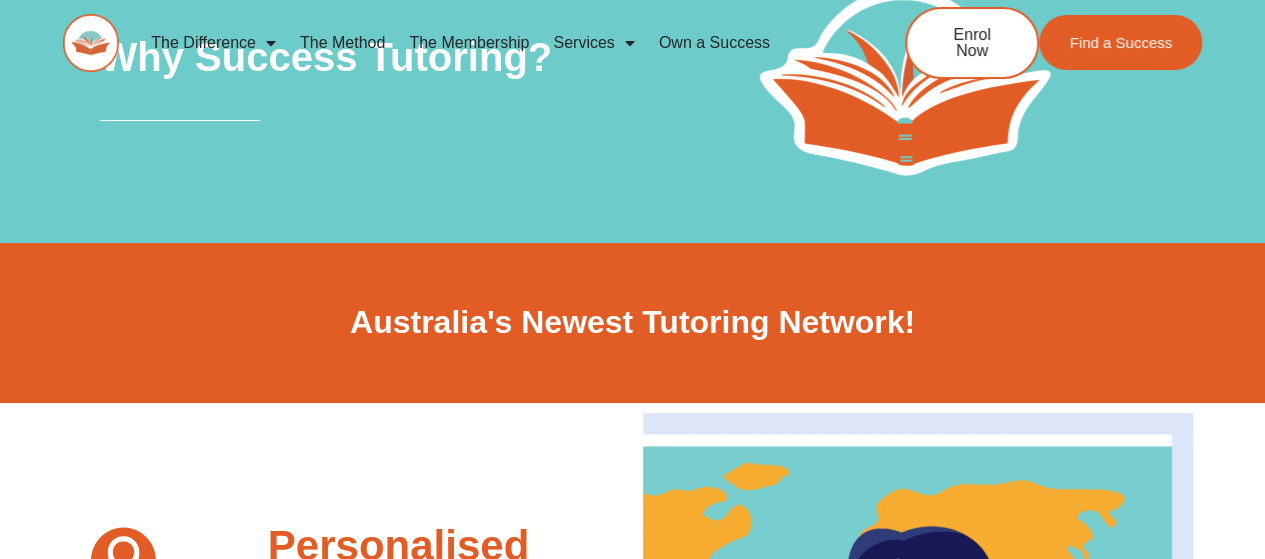 click on "Services" 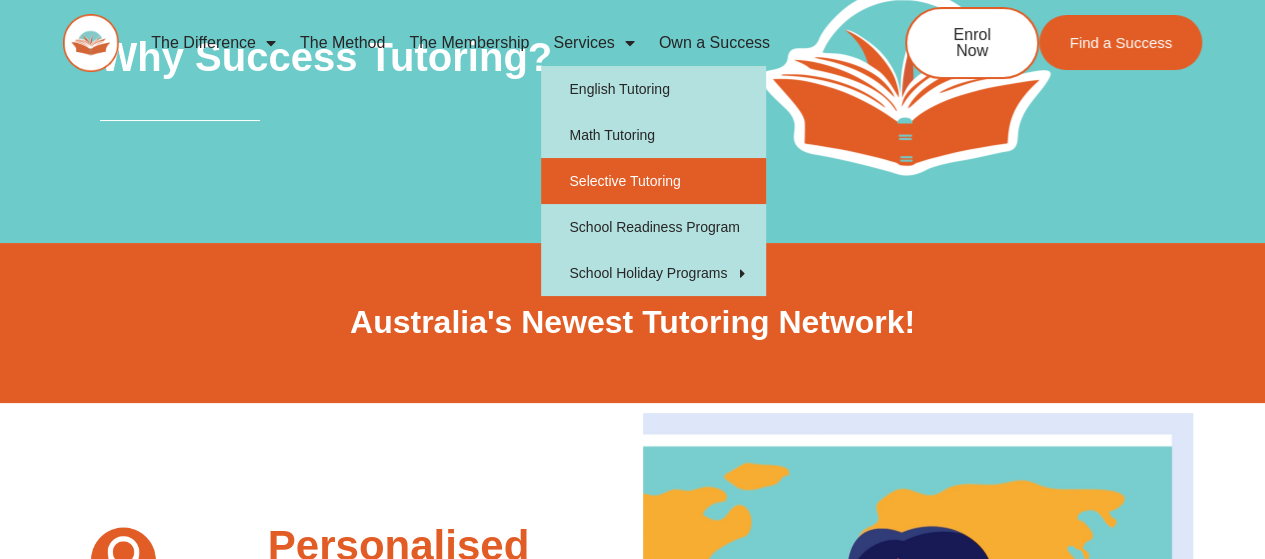 click on "Selective Tutoring" 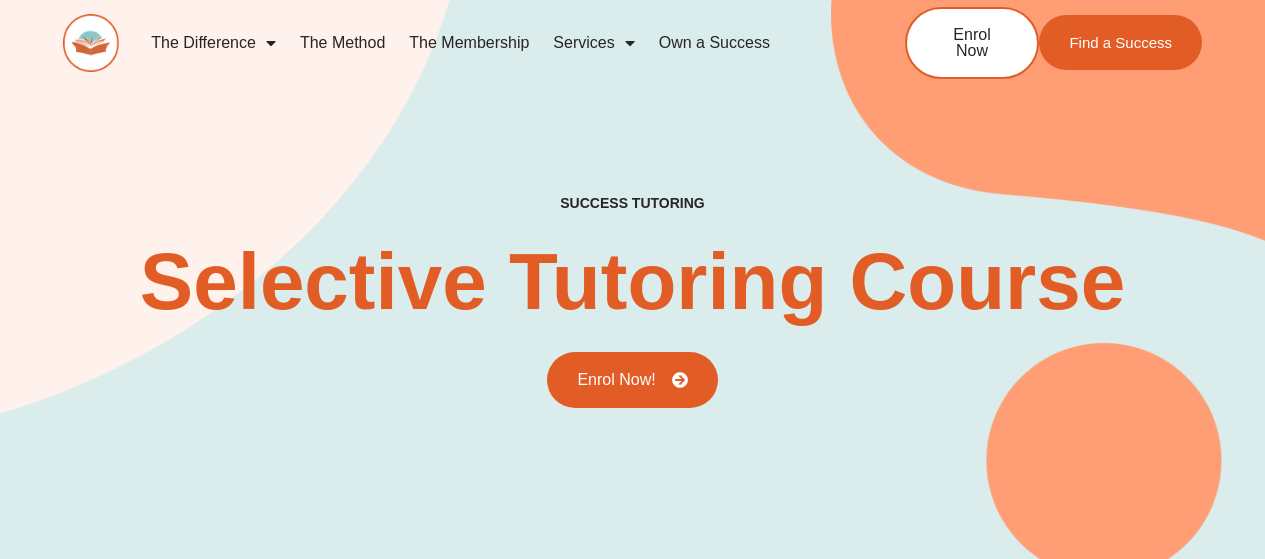 scroll, scrollTop: 0, scrollLeft: 0, axis: both 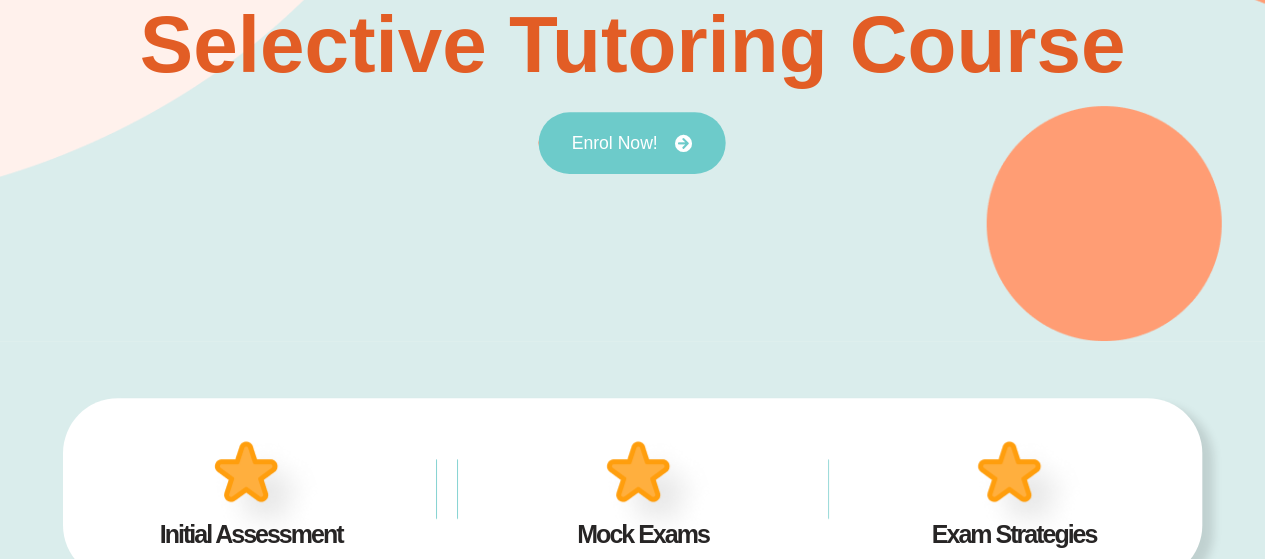 click on "Enrol Now!" at bounding box center (615, 143) 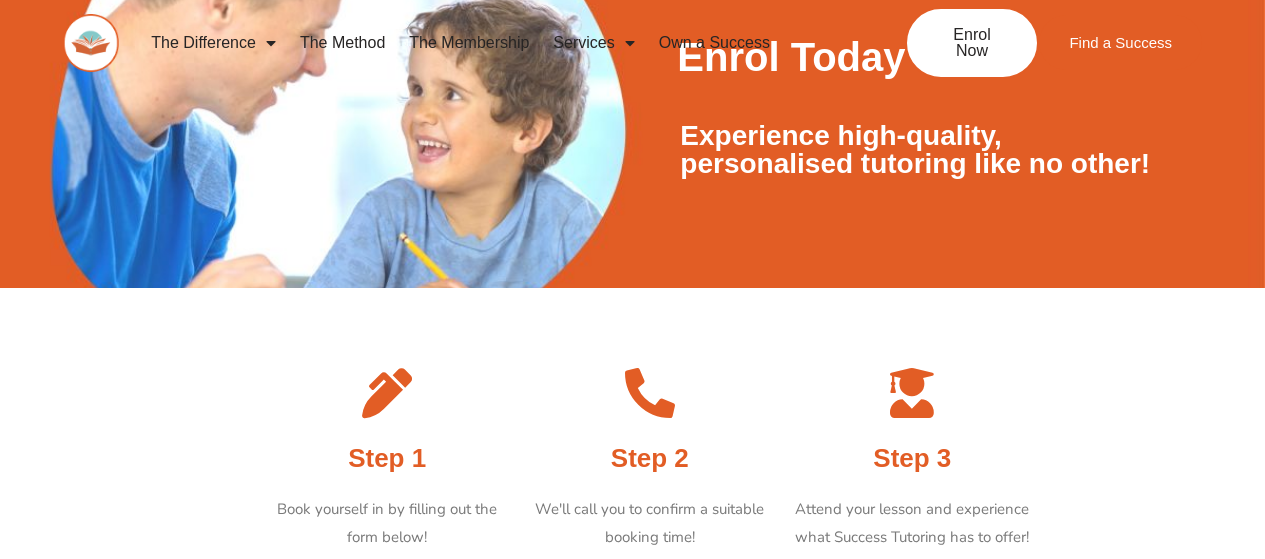 scroll, scrollTop: 403, scrollLeft: 0, axis: vertical 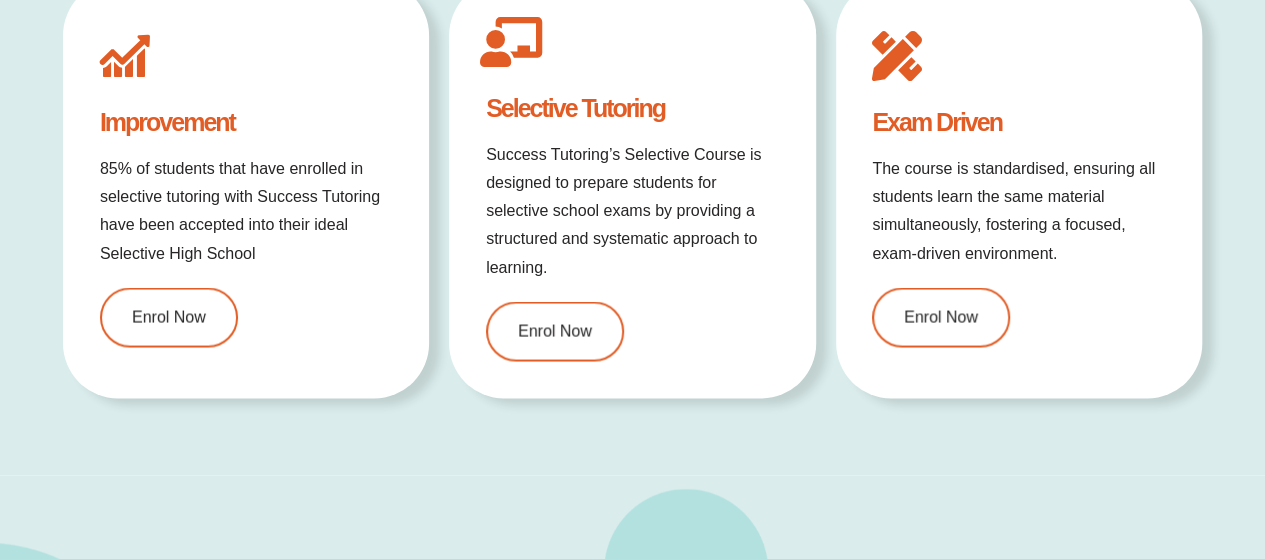 type on "*" 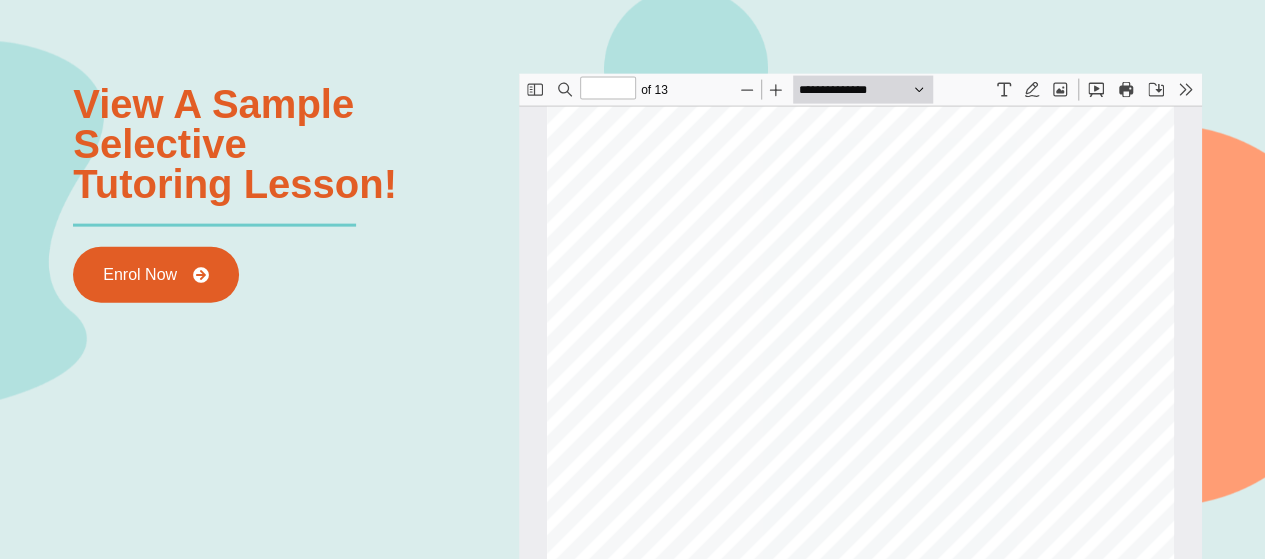 scroll, scrollTop: 2147, scrollLeft: 0, axis: vertical 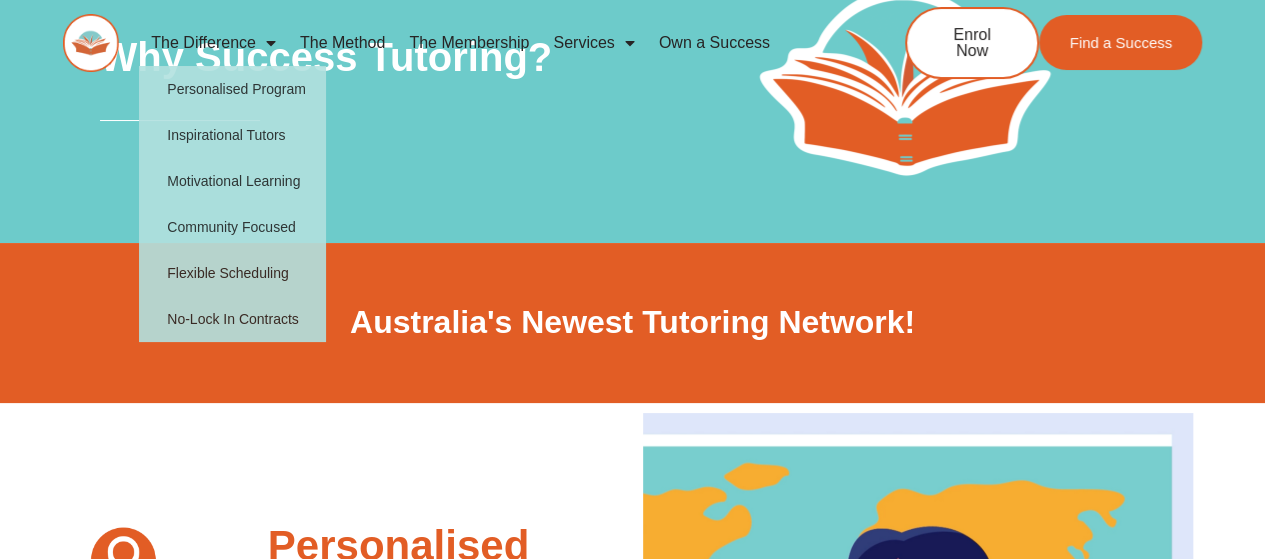 click at bounding box center (335, 181) 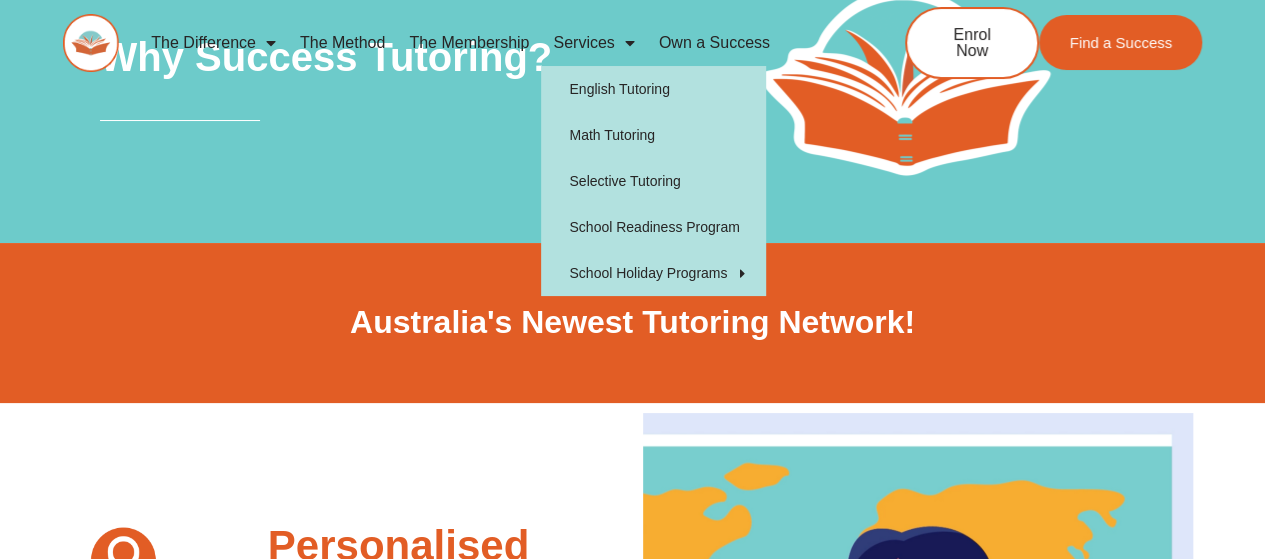 click on "Services" 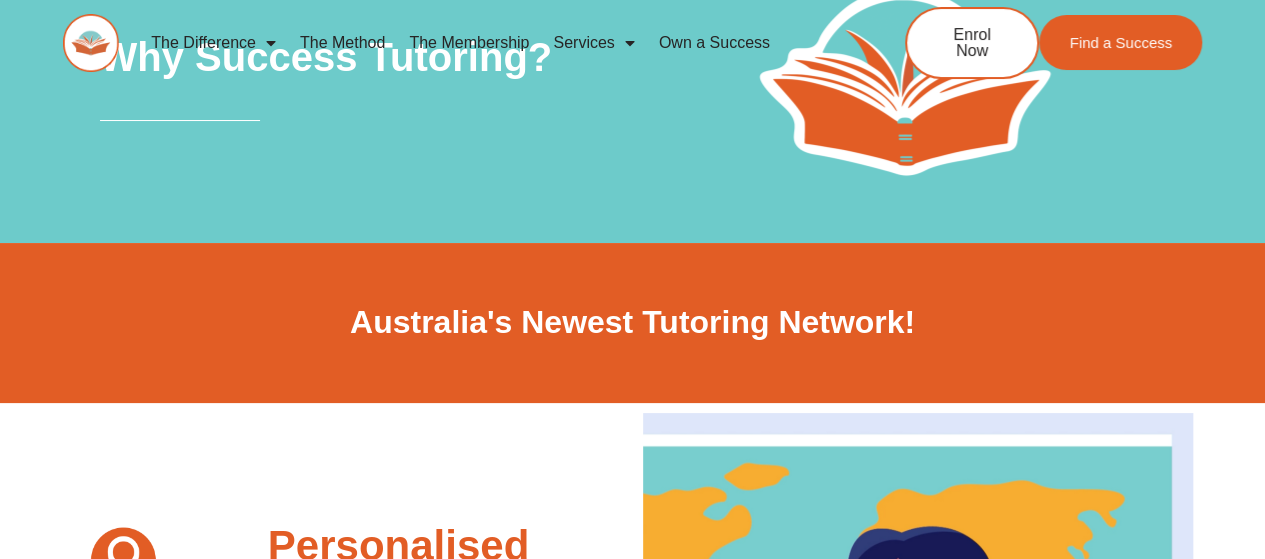 click on "Services" 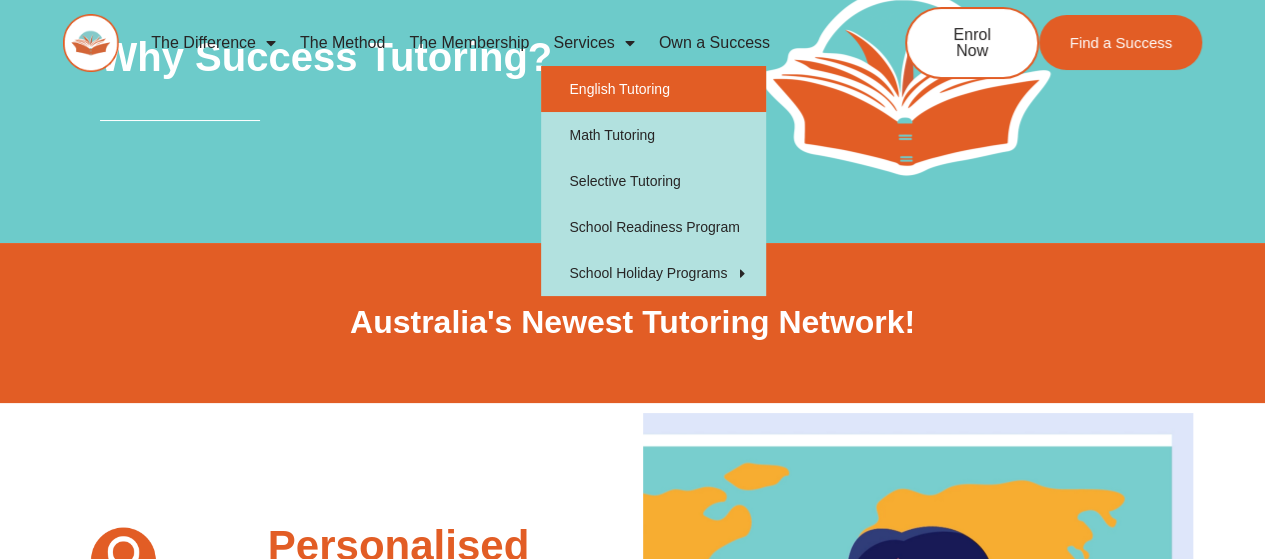 click on "English Tutoring" 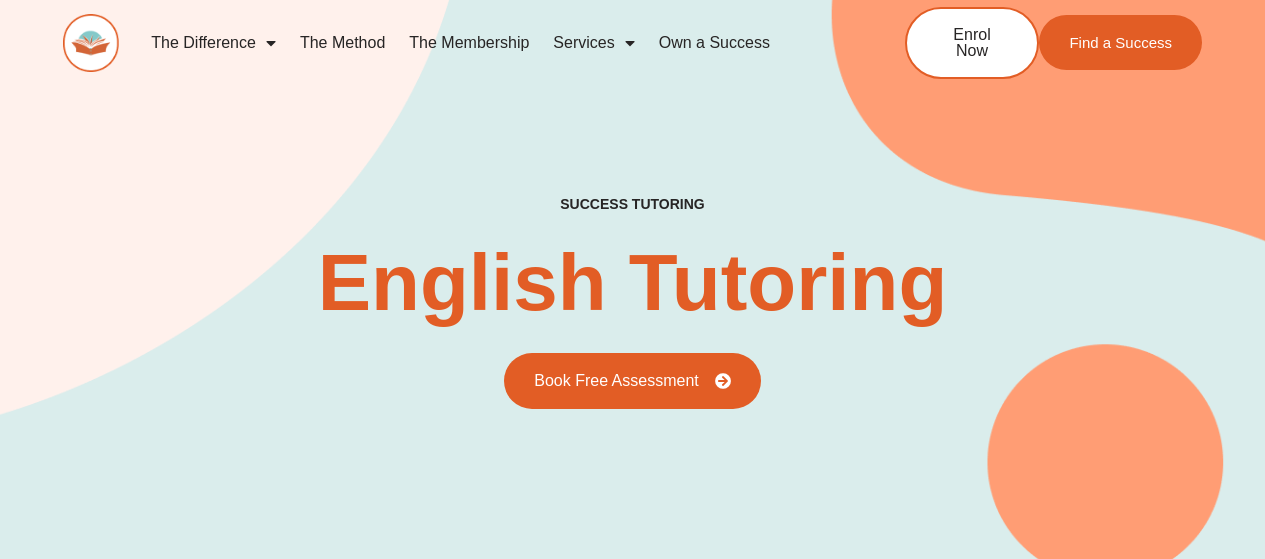 scroll, scrollTop: 426, scrollLeft: 0, axis: vertical 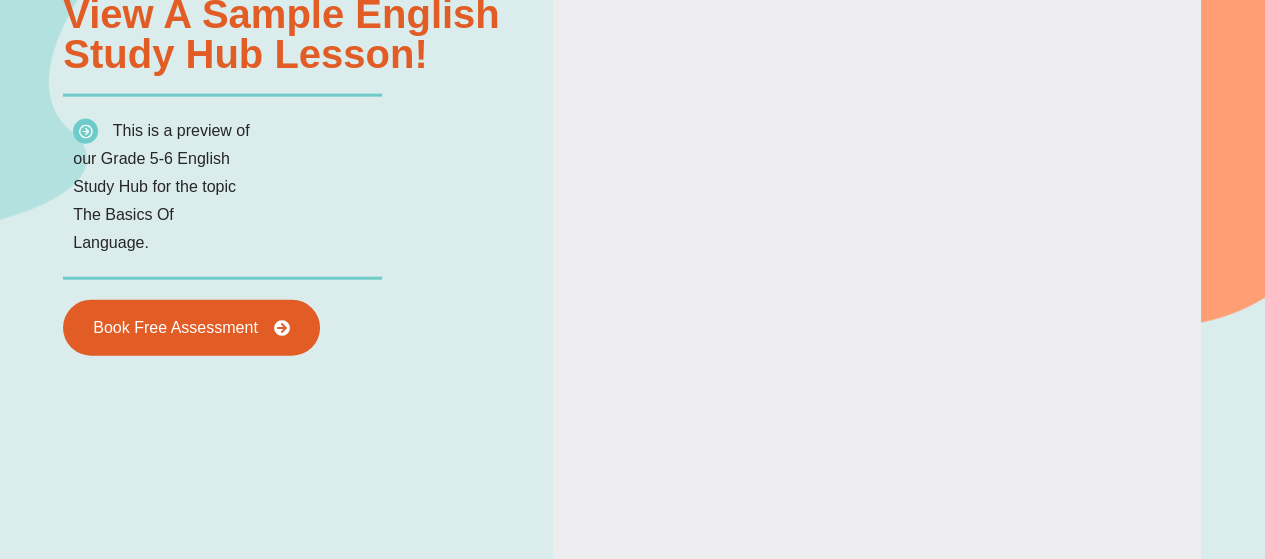 type on "*" 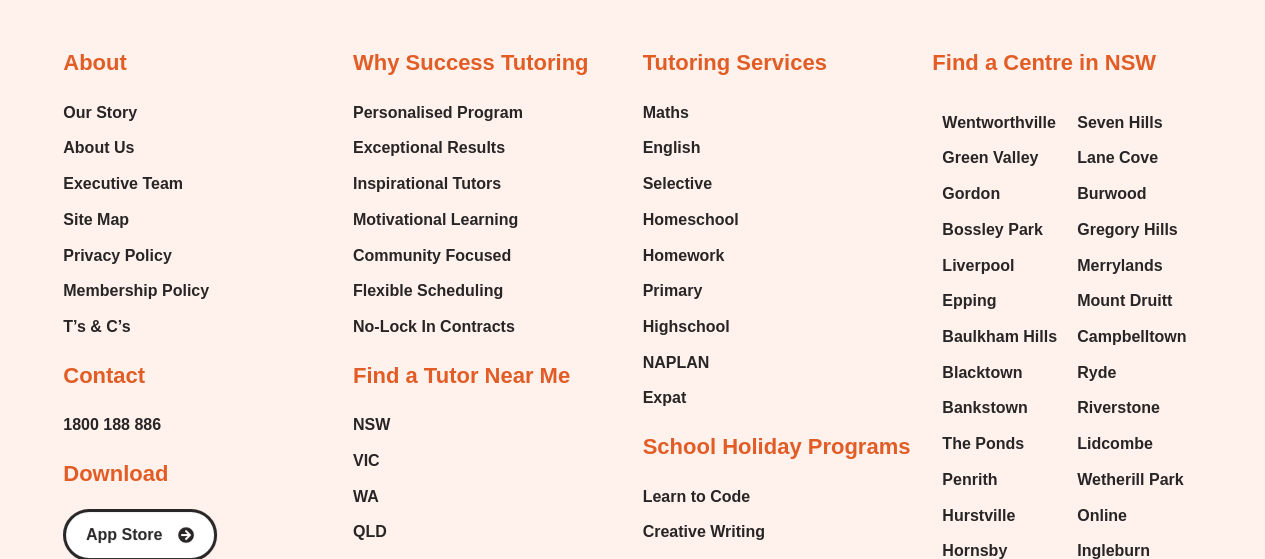 scroll, scrollTop: 7243, scrollLeft: 0, axis: vertical 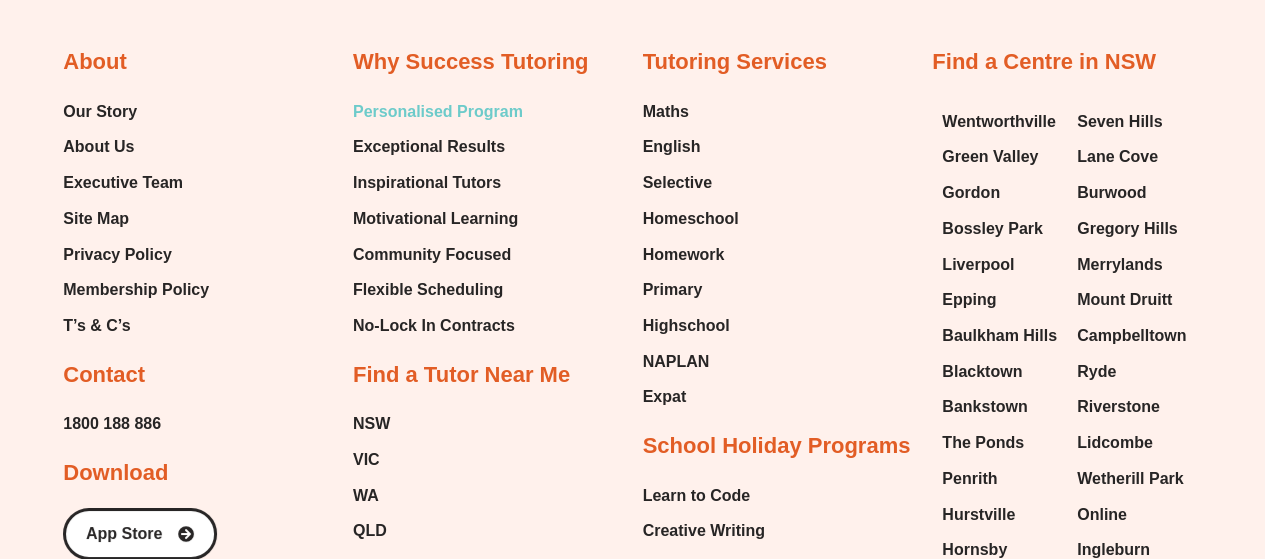 click on "Personalised Program" at bounding box center (438, 112) 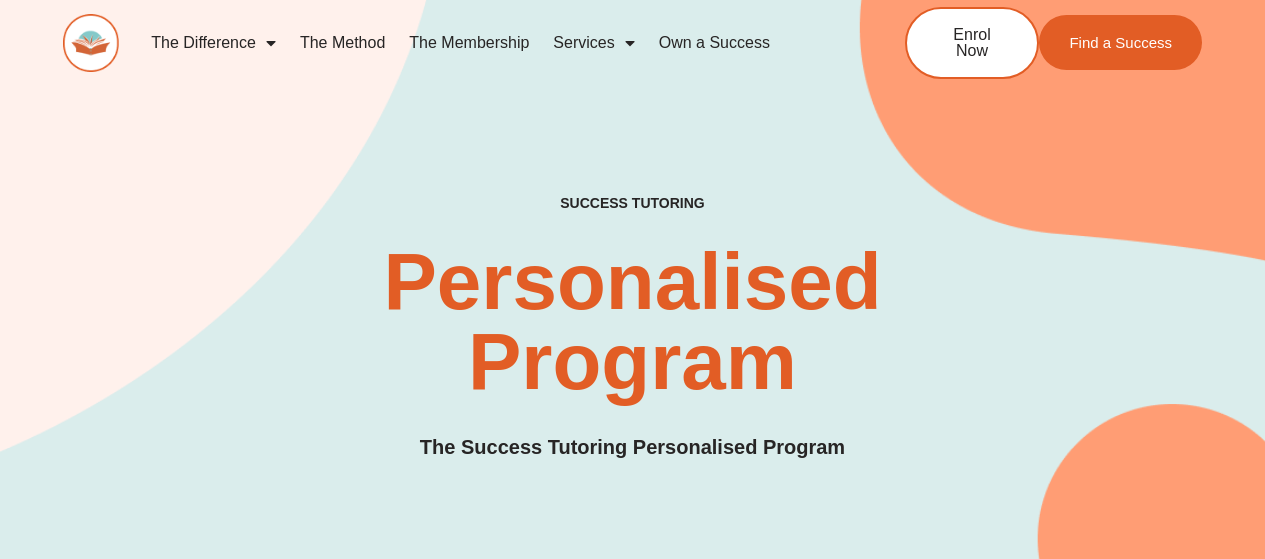 scroll, scrollTop: 414, scrollLeft: 0, axis: vertical 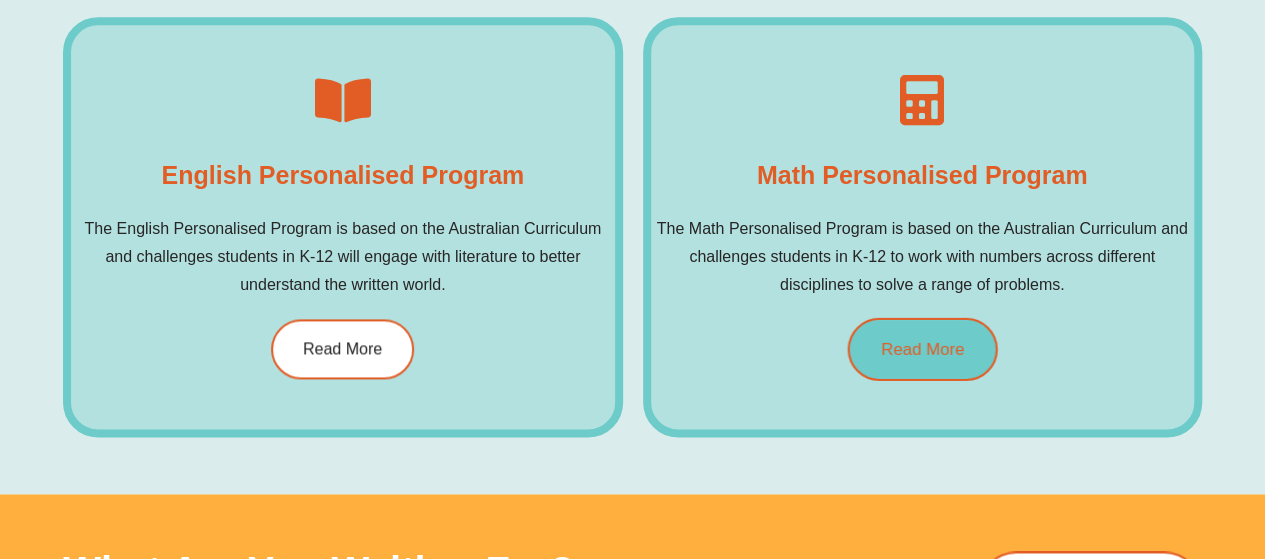 click on "Read More" at bounding box center [922, 349] 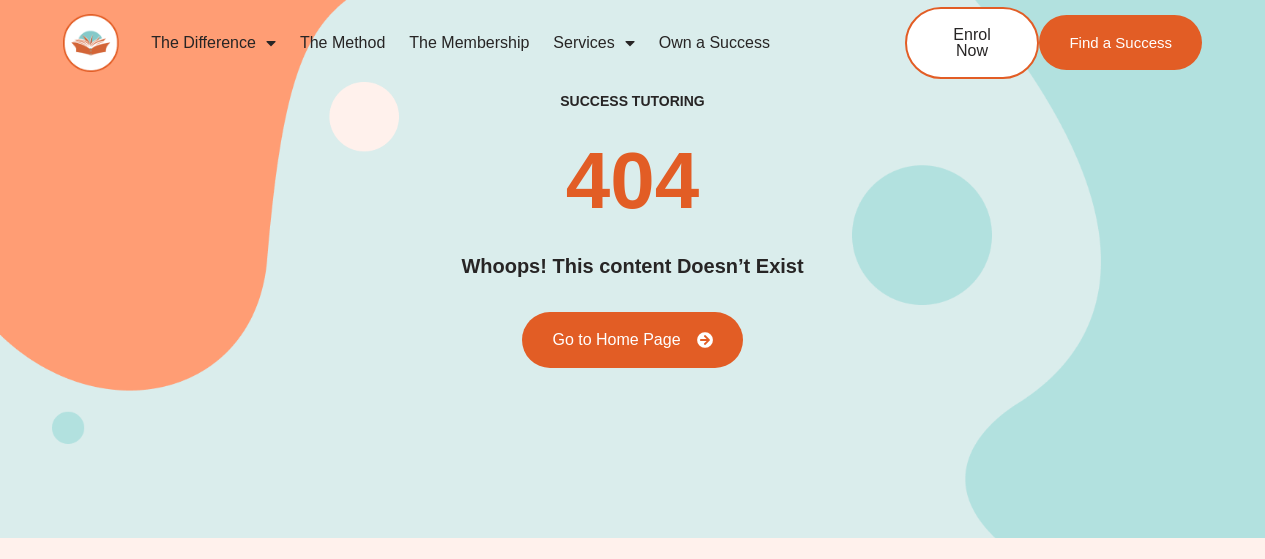 scroll, scrollTop: 0, scrollLeft: 0, axis: both 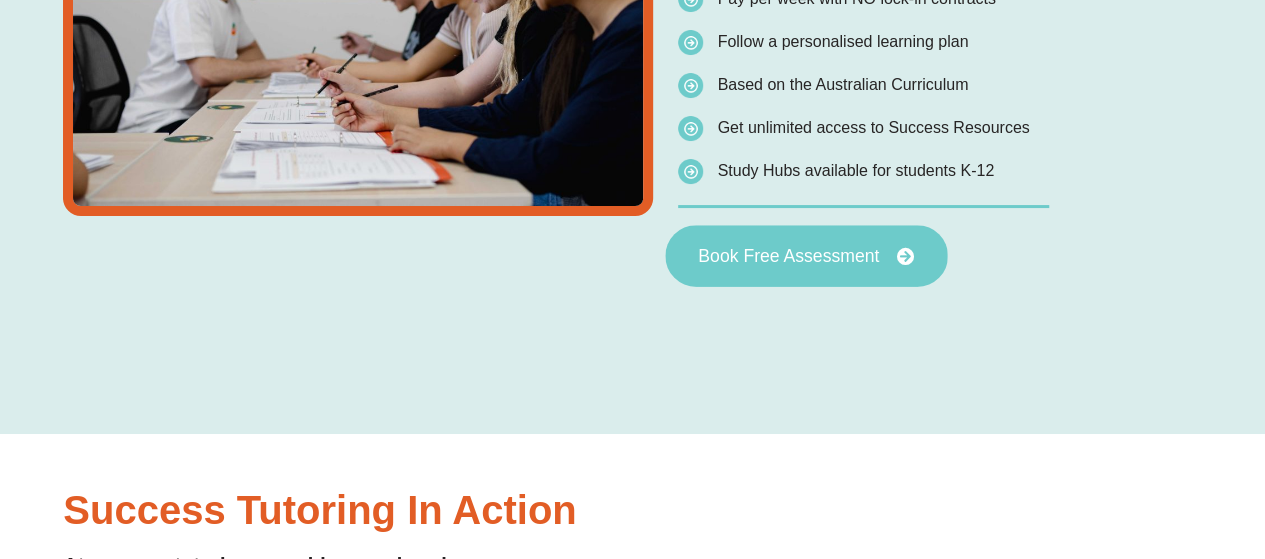 type on "*" 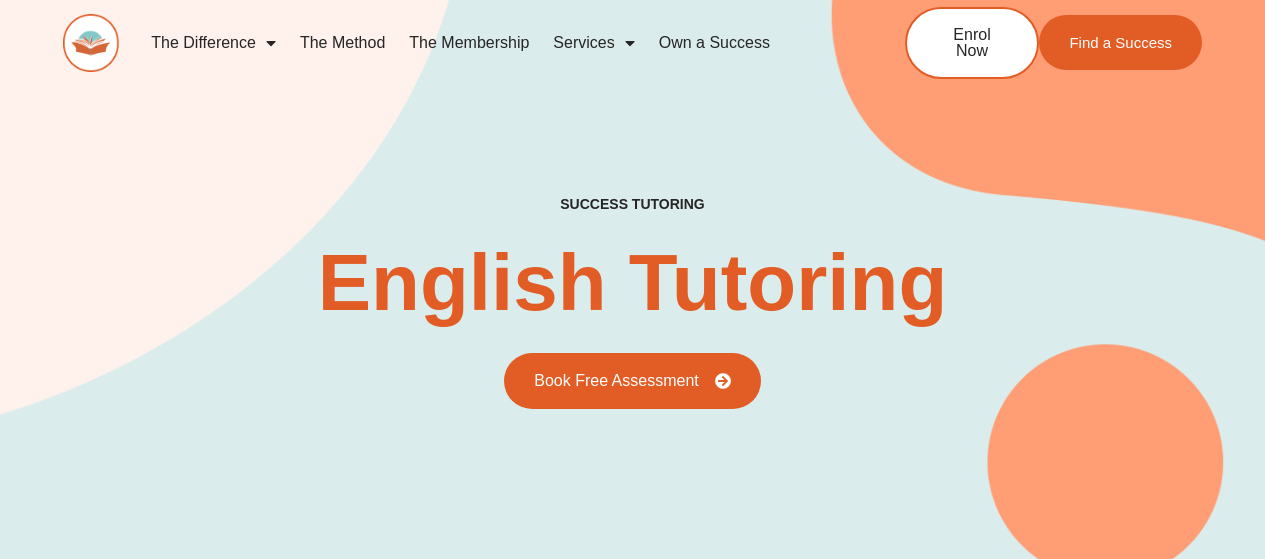scroll, scrollTop: 0, scrollLeft: 0, axis: both 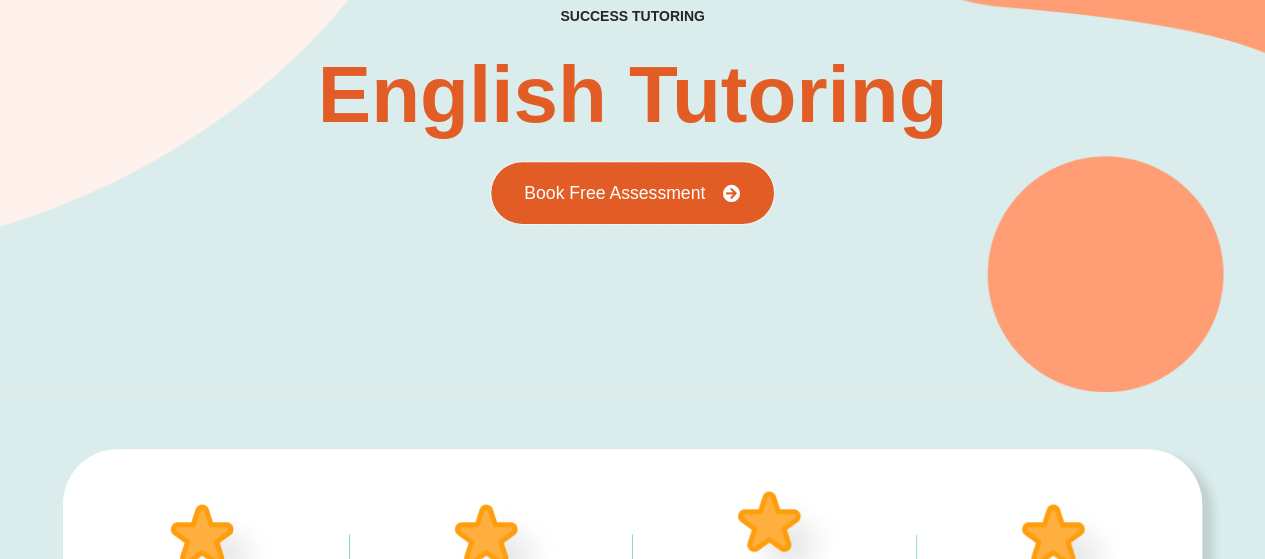 click on "Book Free Assessment" at bounding box center [614, 193] 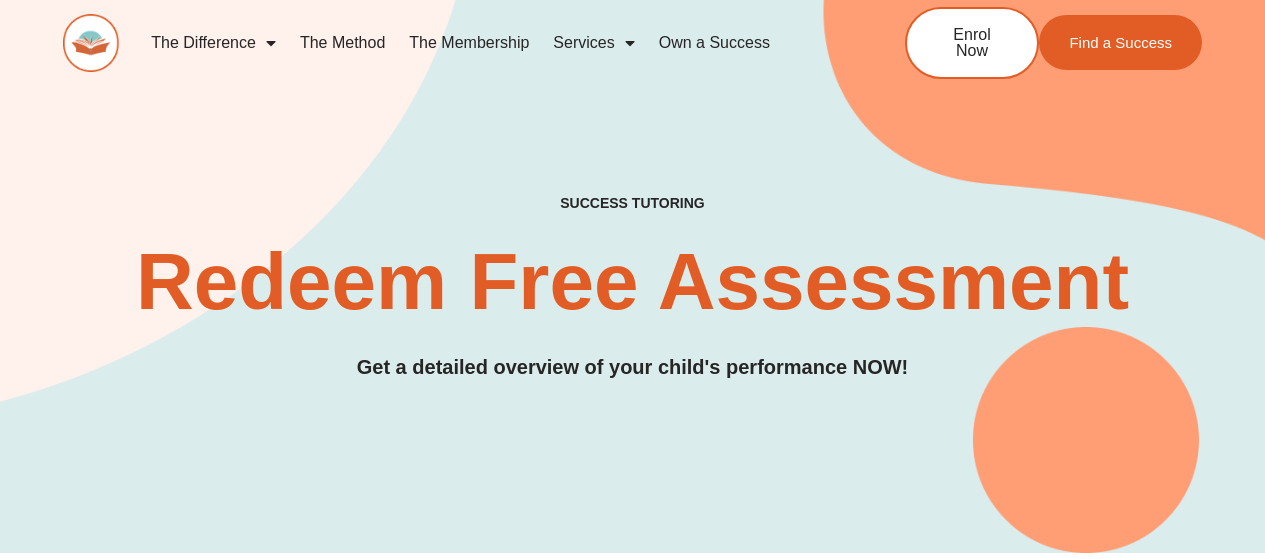 scroll, scrollTop: 621, scrollLeft: 0, axis: vertical 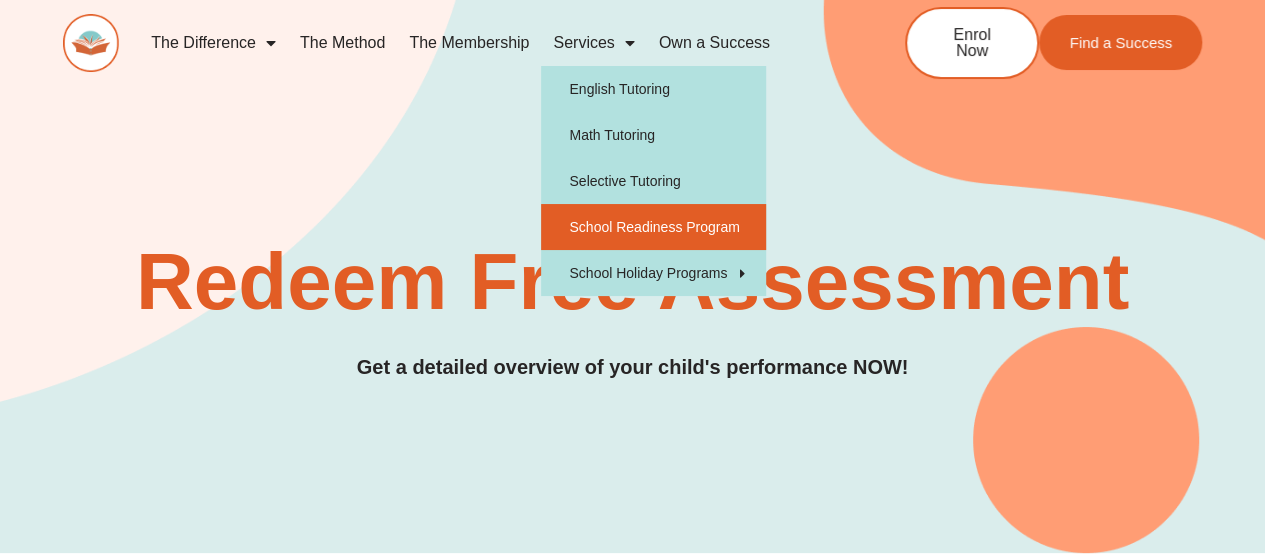 click on "School Readiness Program" 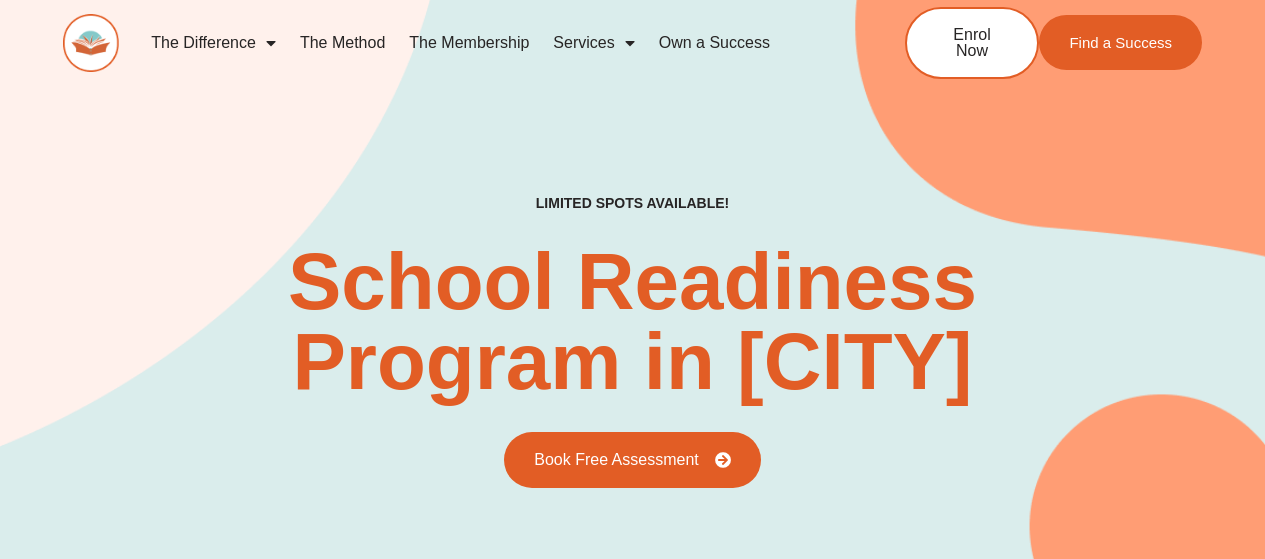 scroll, scrollTop: 258, scrollLeft: 0, axis: vertical 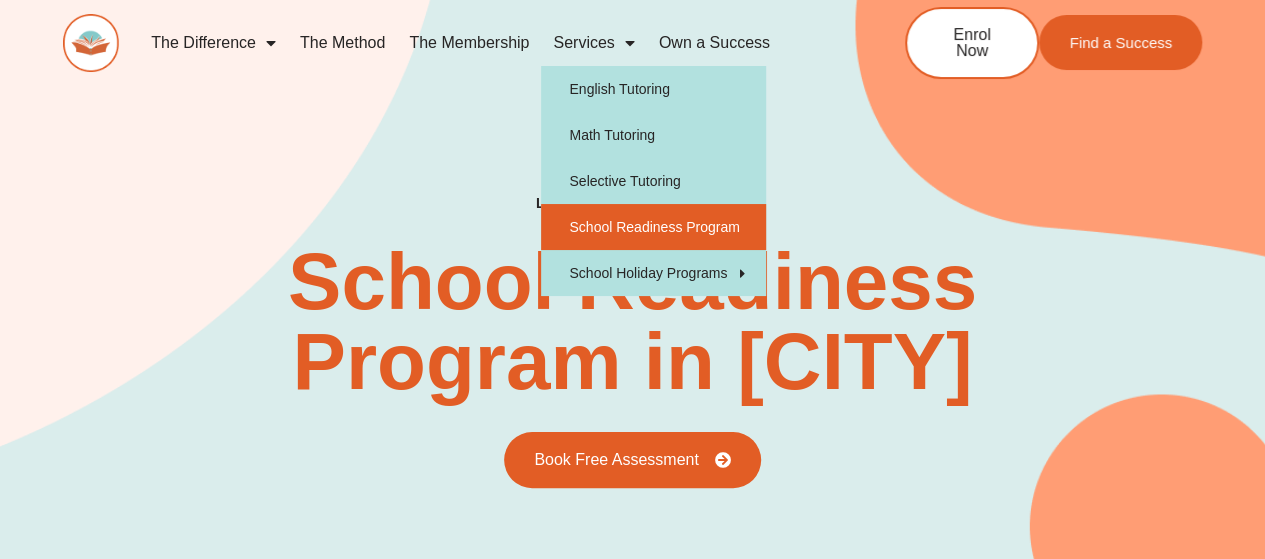 click on "Services" 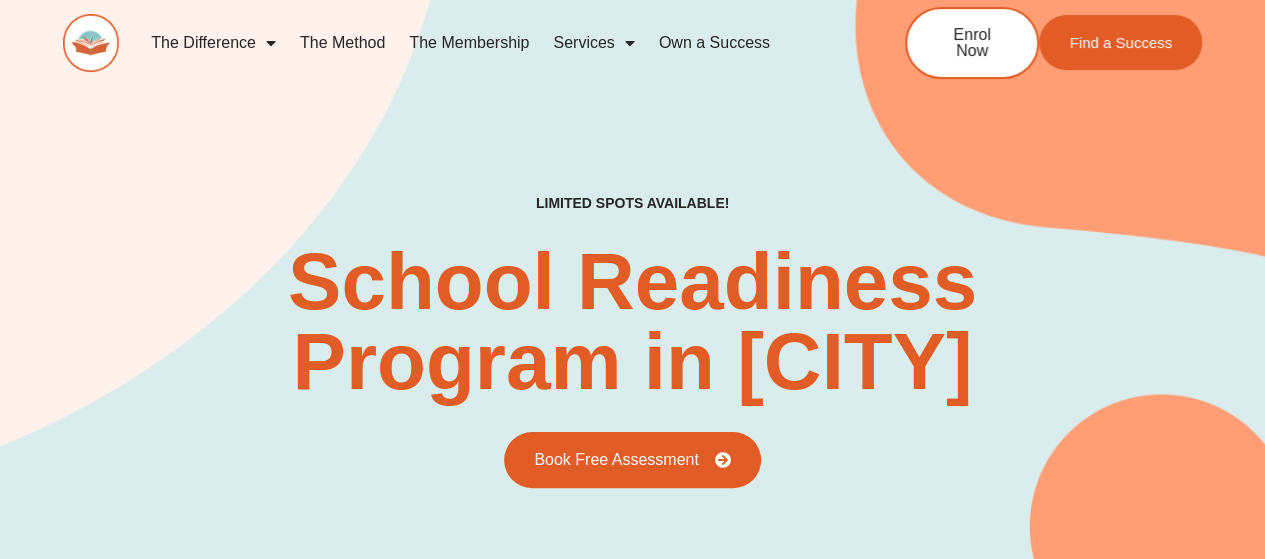click on "Services" 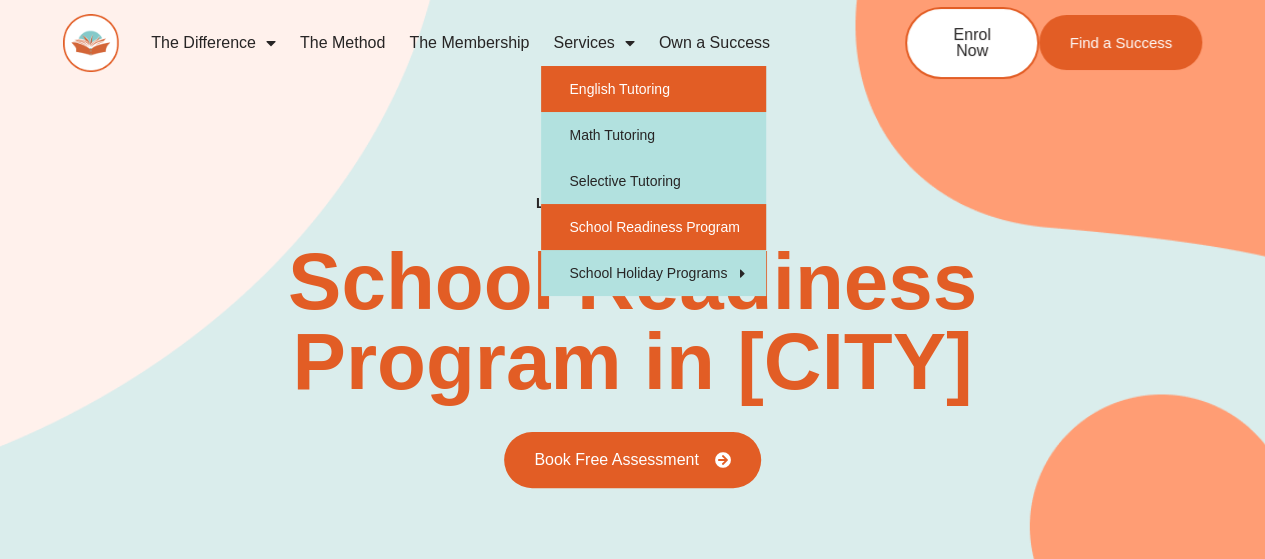 click on "English Tutoring" 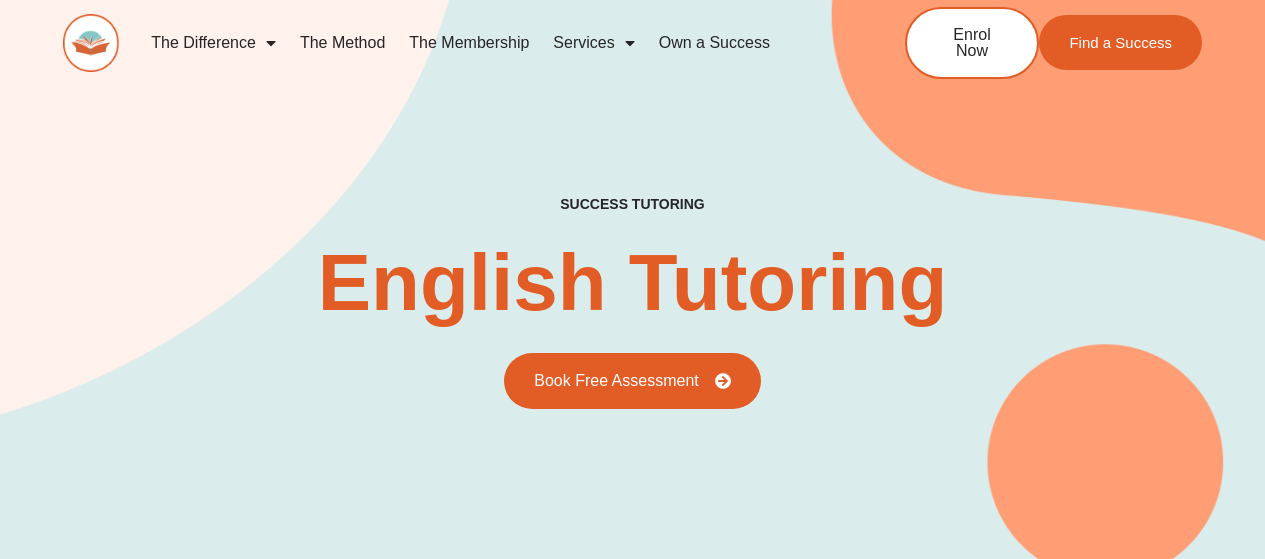 scroll, scrollTop: 0, scrollLeft: 0, axis: both 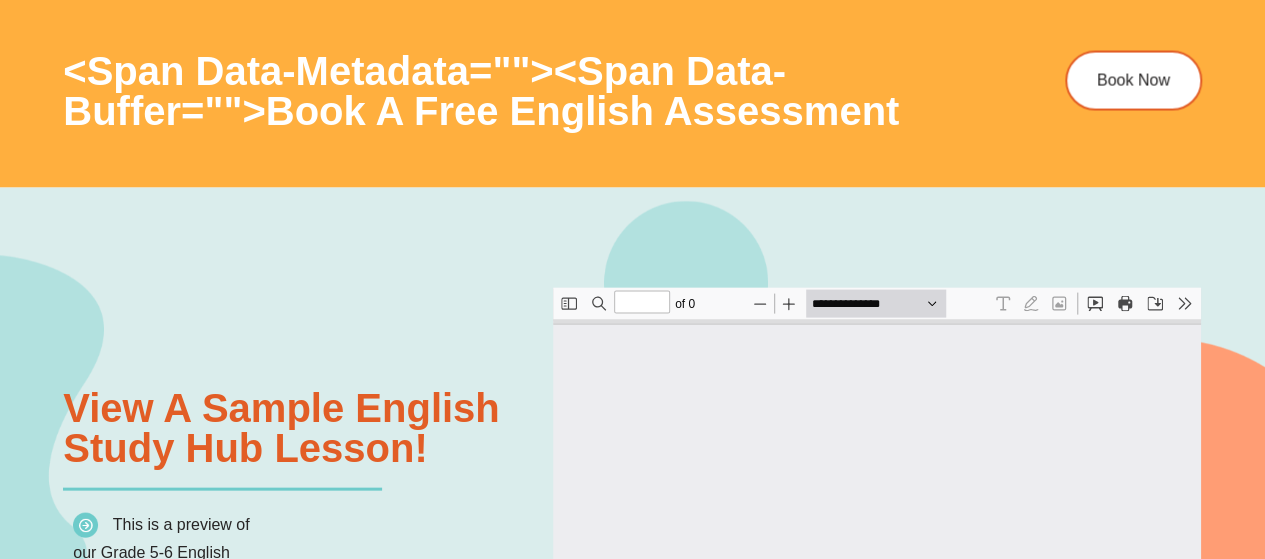 type on "*" 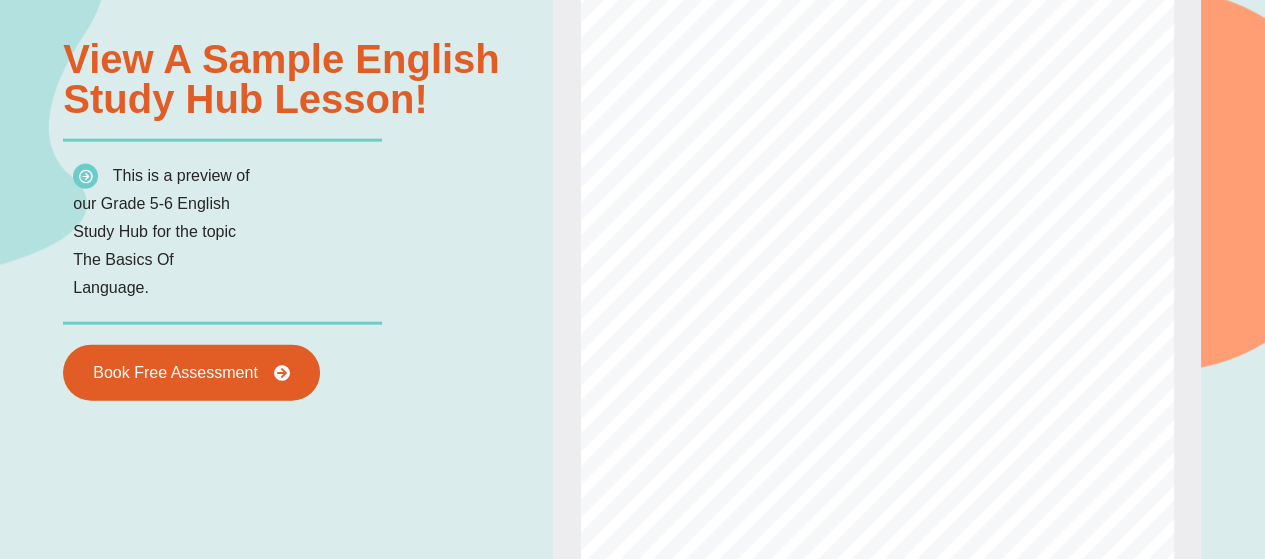 scroll, scrollTop: 2276, scrollLeft: 0, axis: vertical 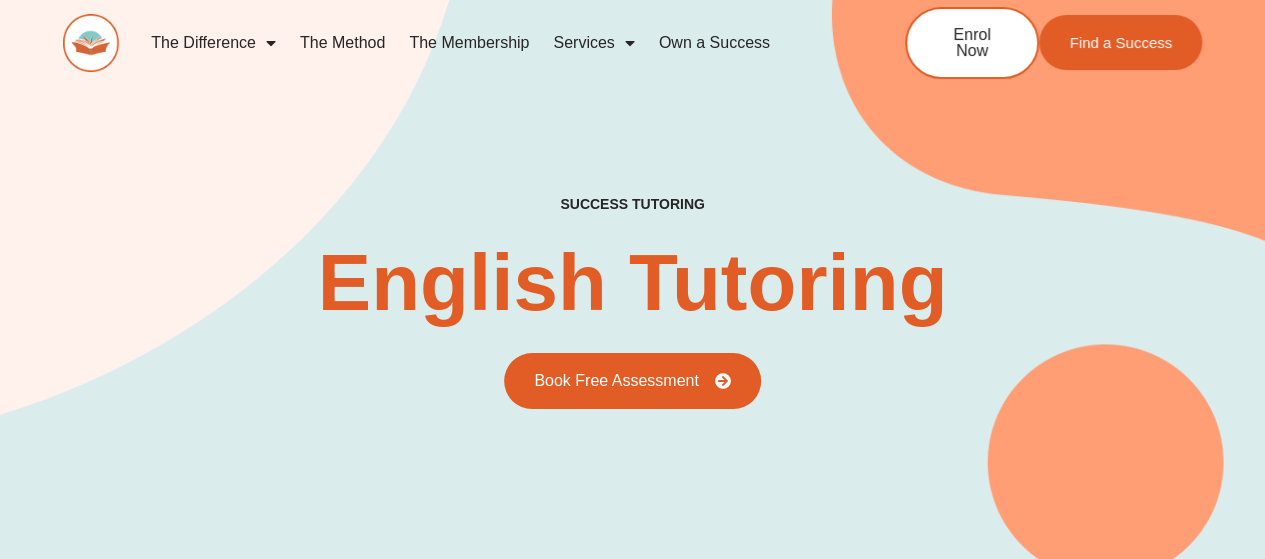 click 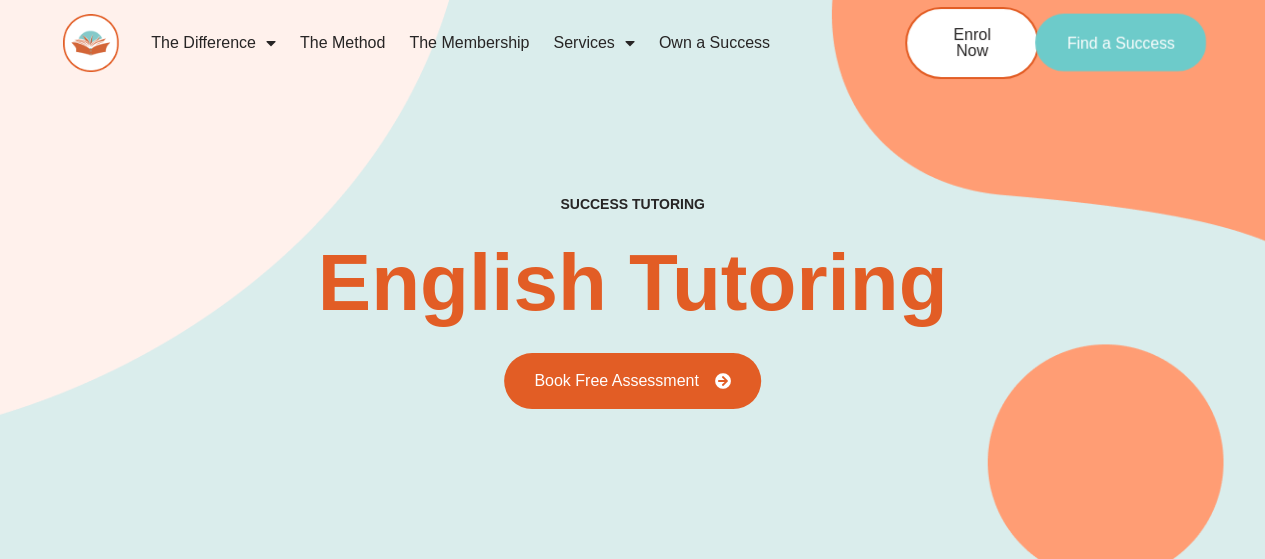 click on "Find a Success" 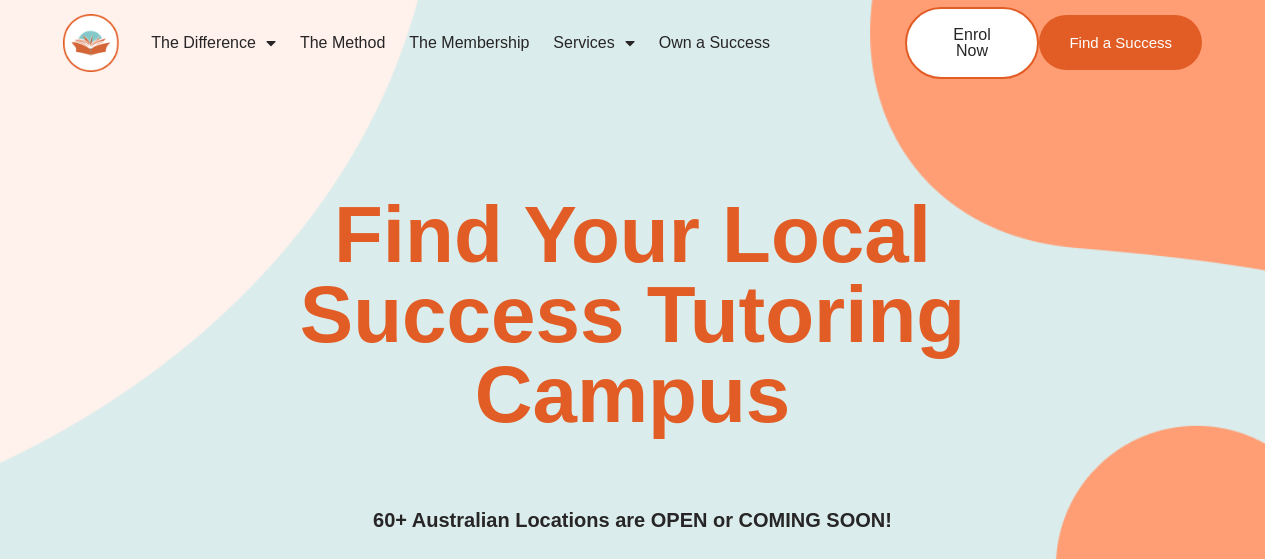 scroll, scrollTop: 387, scrollLeft: 0, axis: vertical 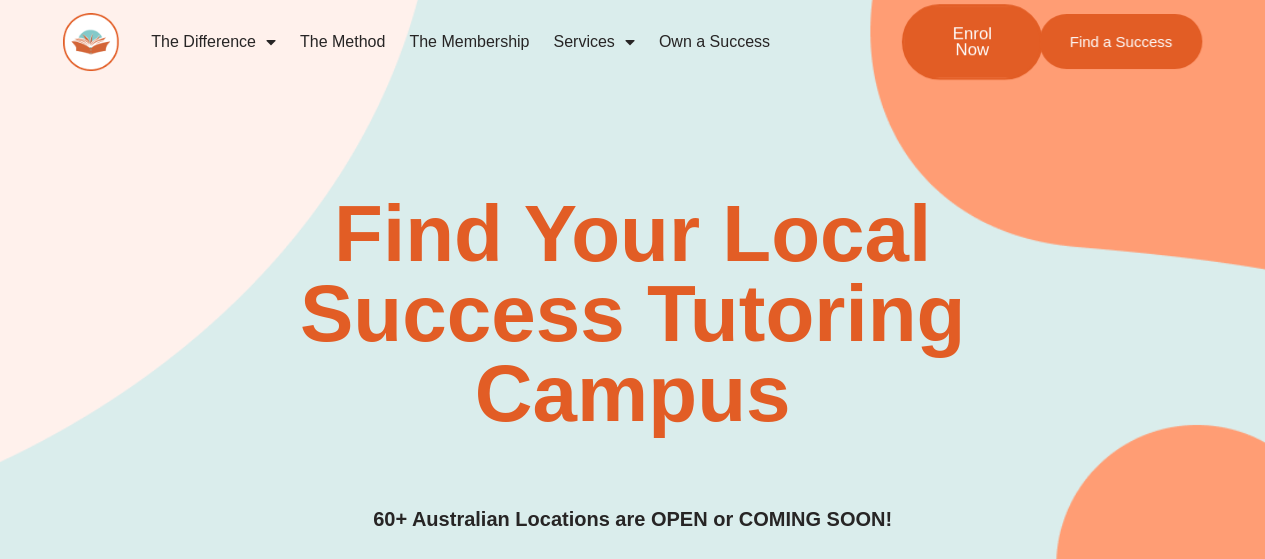 click on "Enrol Now" 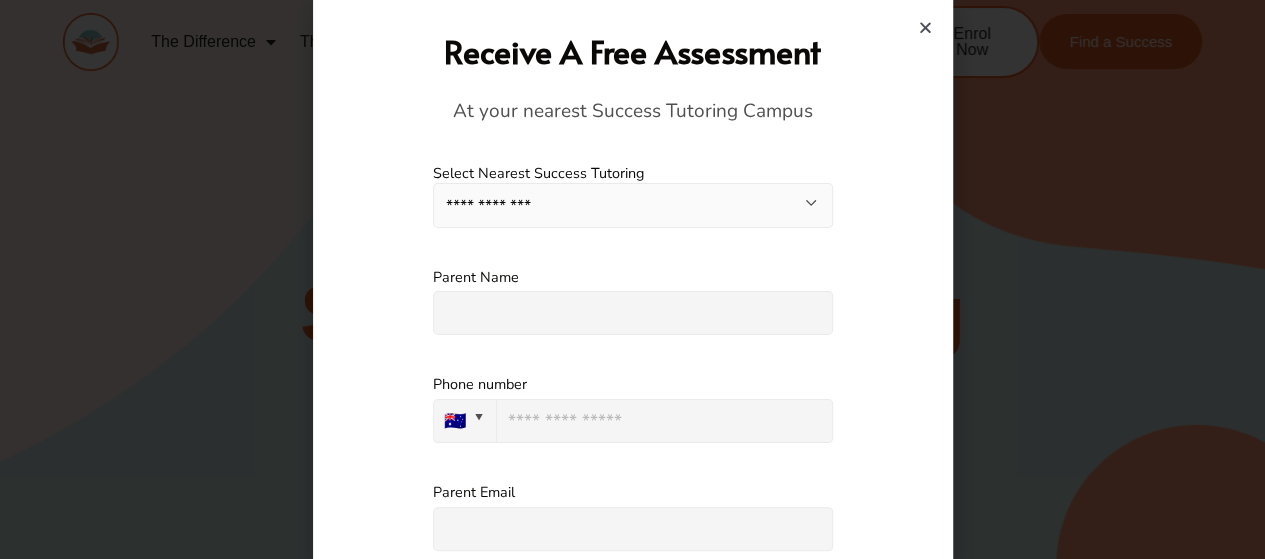 click on "**********" at bounding box center [633, 205] 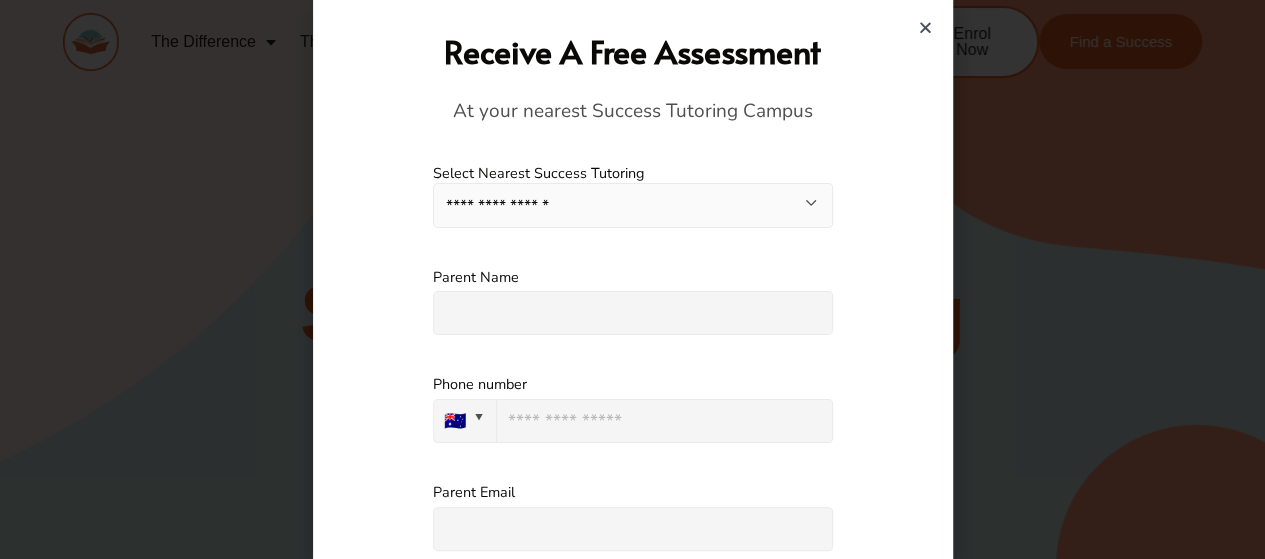 click on "**********" at bounding box center [633, 205] 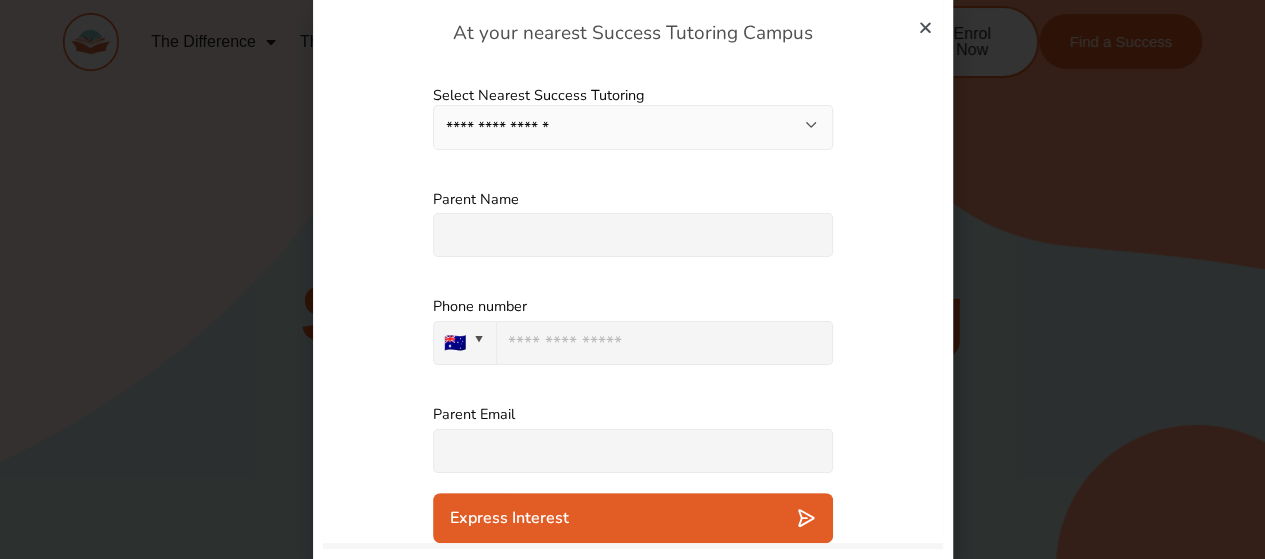 click on "**********" at bounding box center (633, 331) 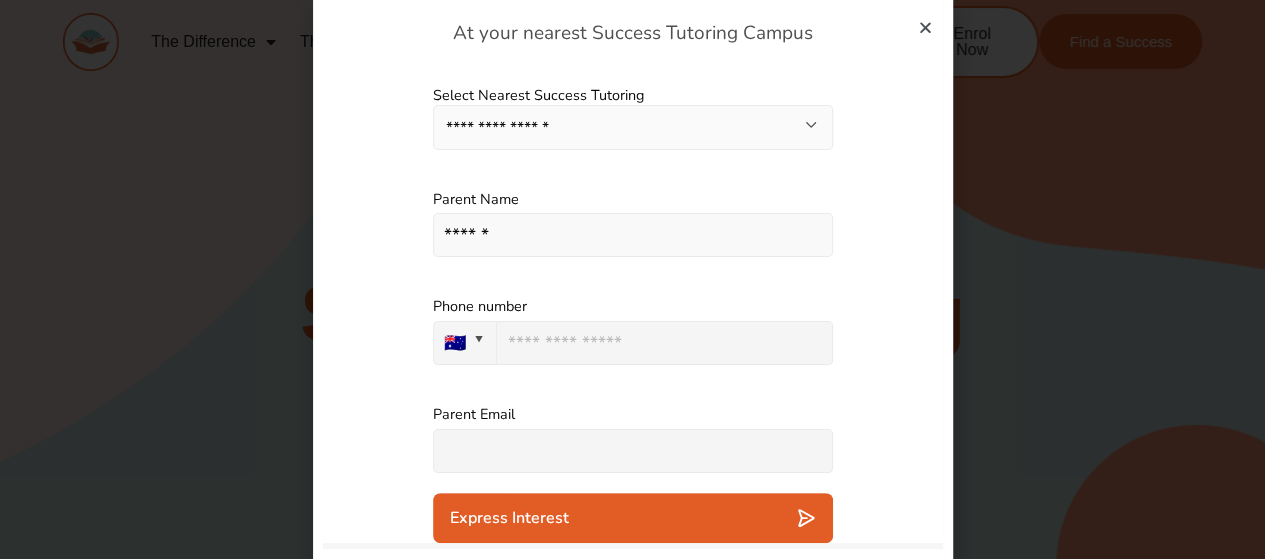 click at bounding box center [664, 343] 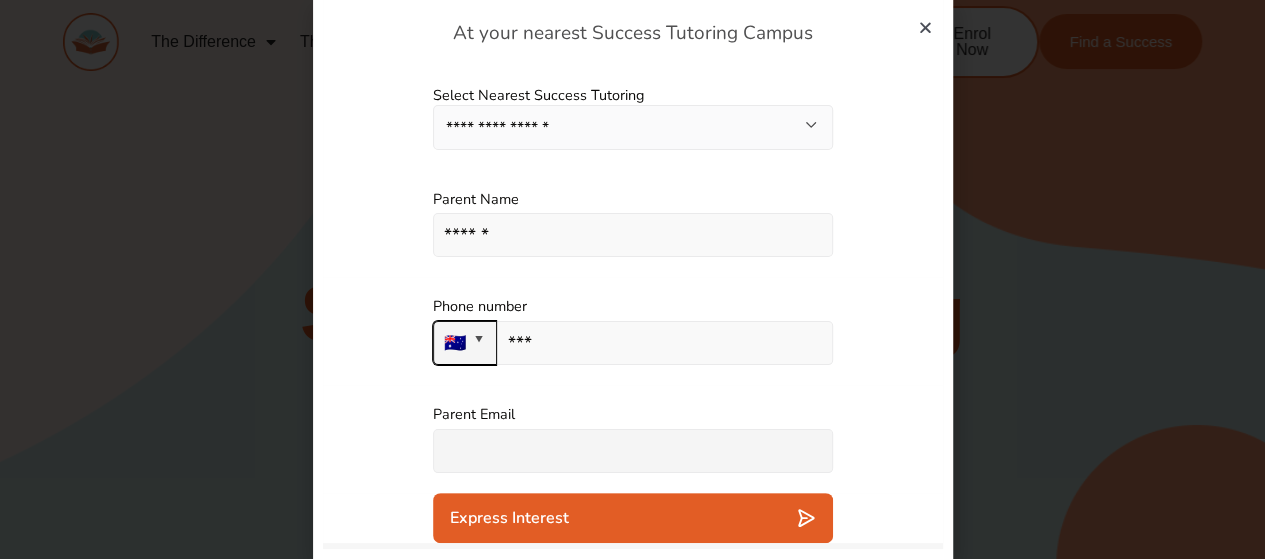click on "***" at bounding box center (664, 343) 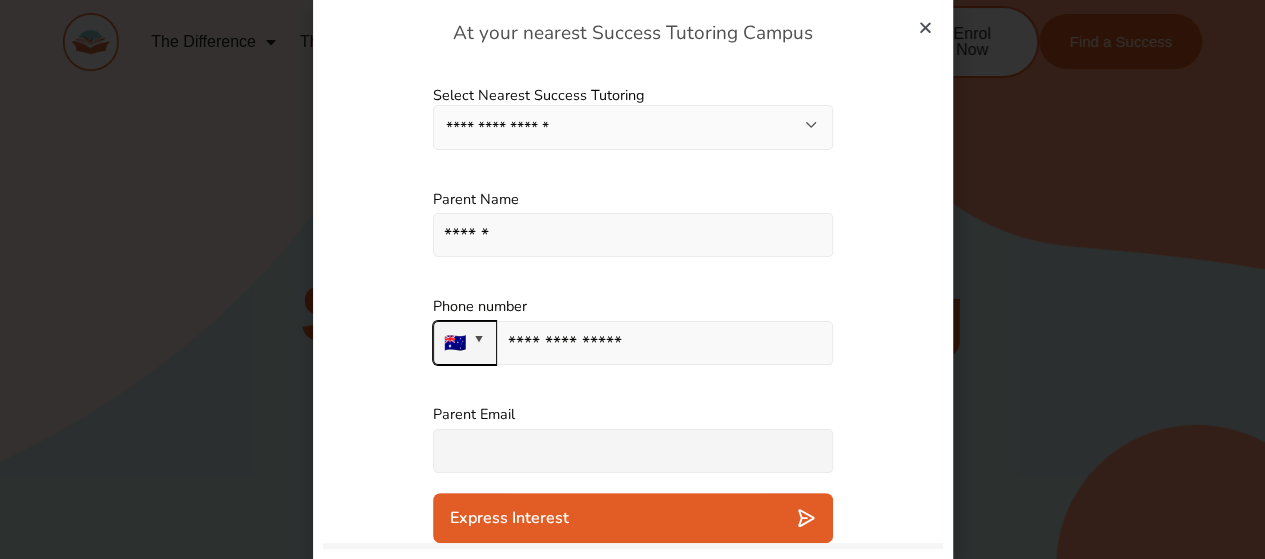 type on "**********" 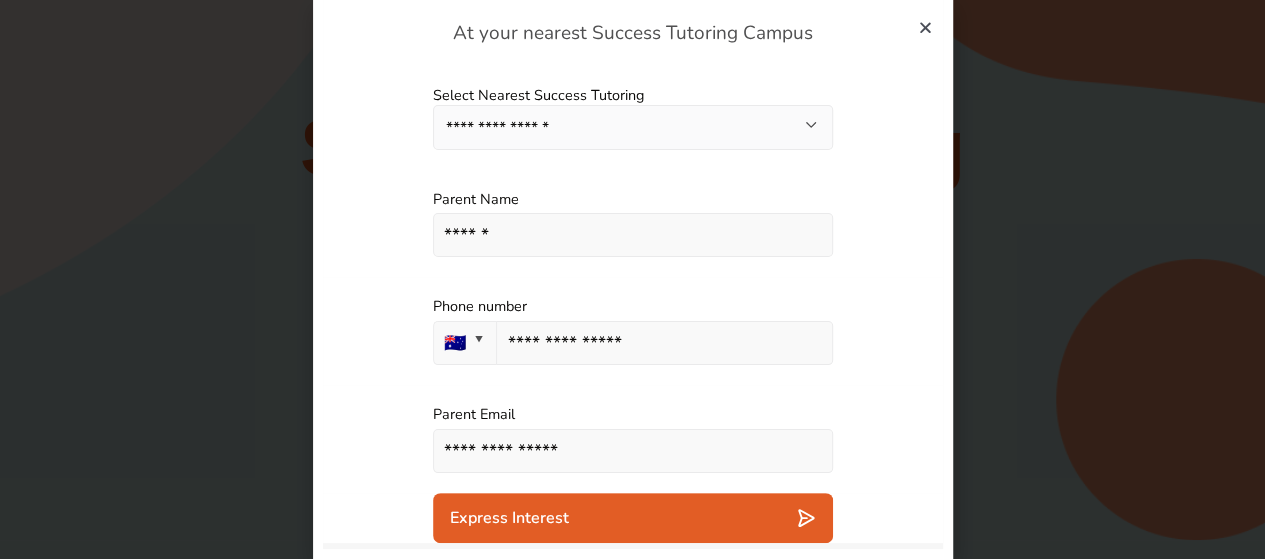 scroll, scrollTop: 343, scrollLeft: 0, axis: vertical 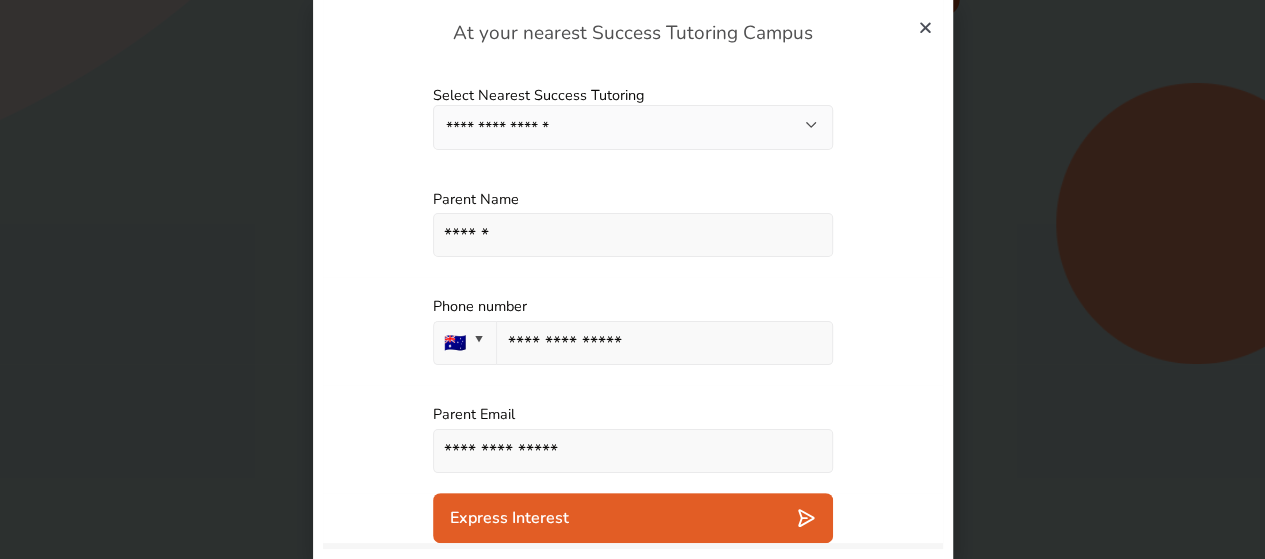 type on "**********" 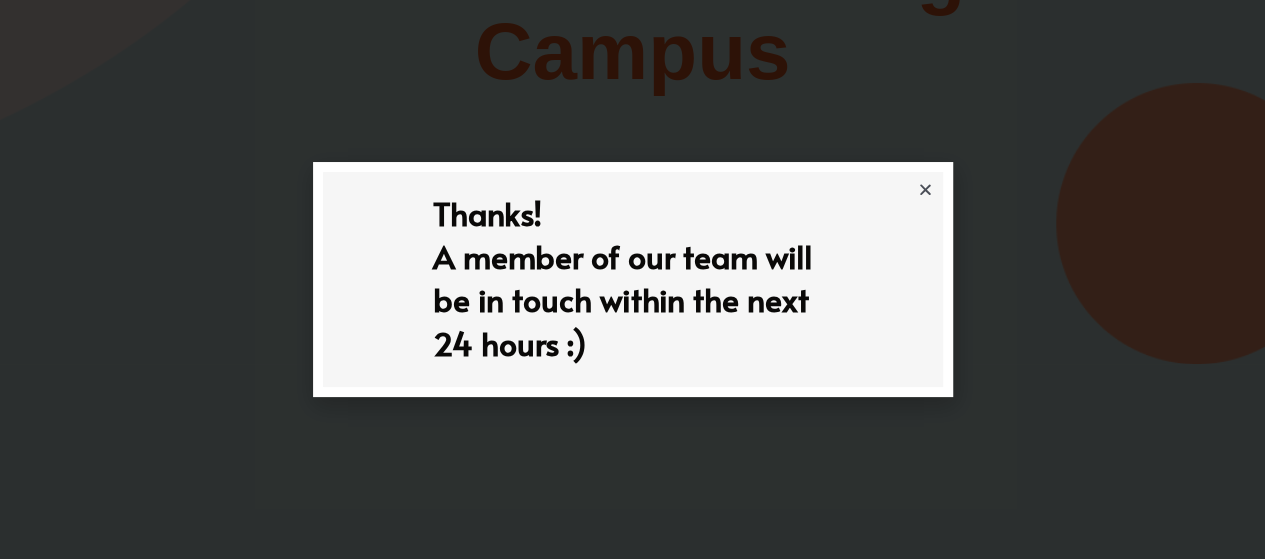 scroll, scrollTop: 0, scrollLeft: 0, axis: both 